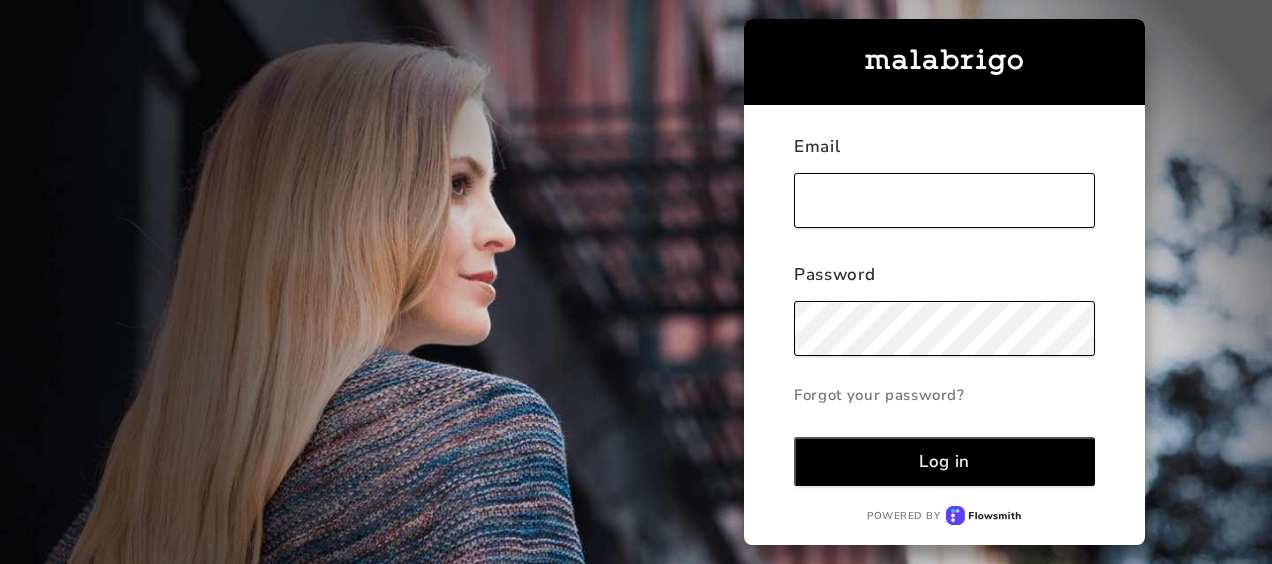 scroll, scrollTop: 0, scrollLeft: 0, axis: both 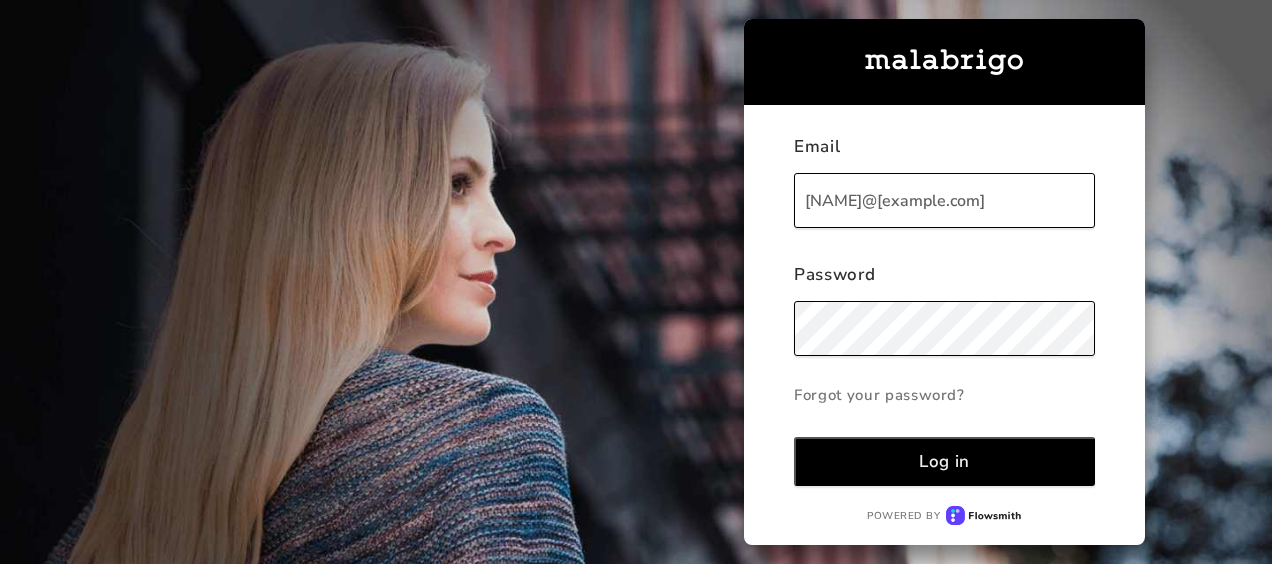 click on "Log in" at bounding box center (944, 461) 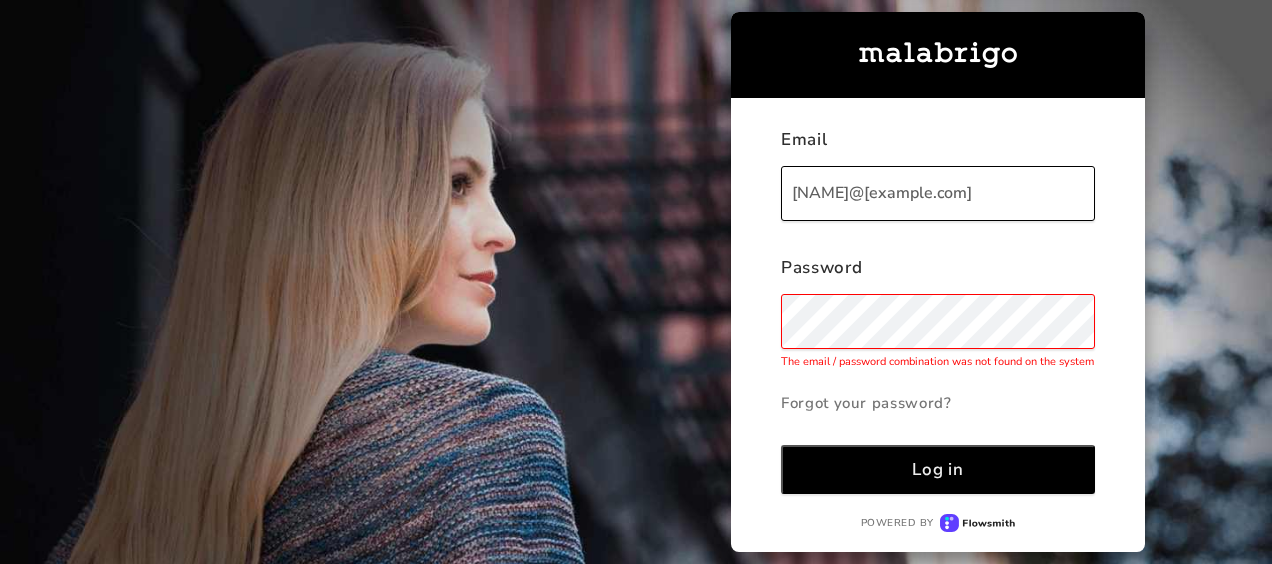 click on "Log in" at bounding box center (937, 469) 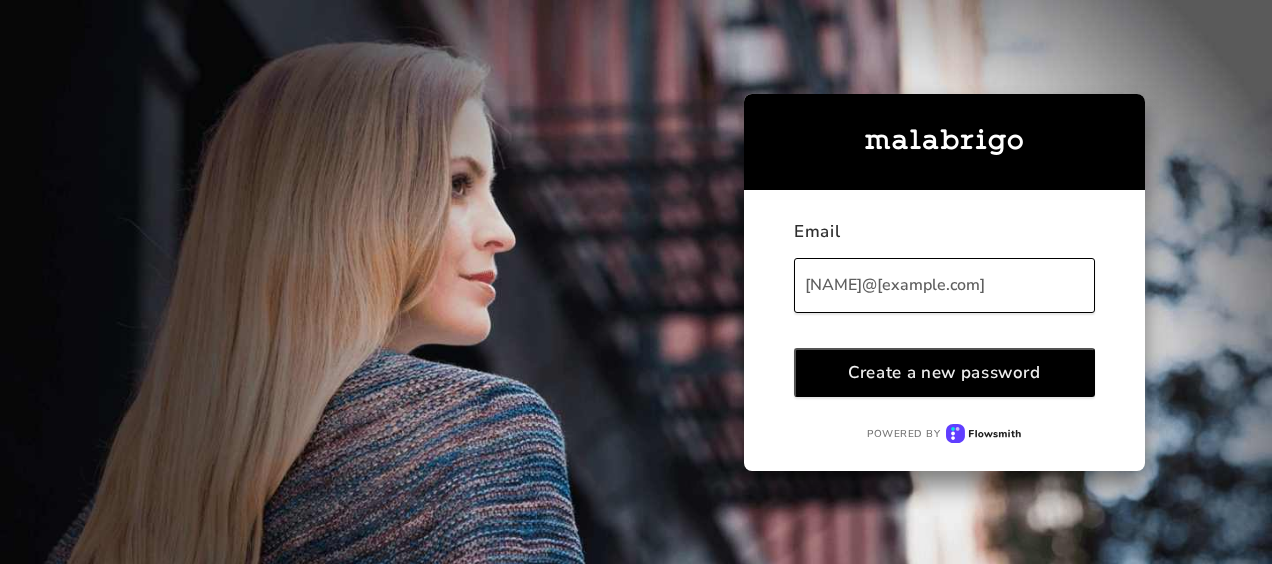 click on "Create a new password" at bounding box center (944, 372) 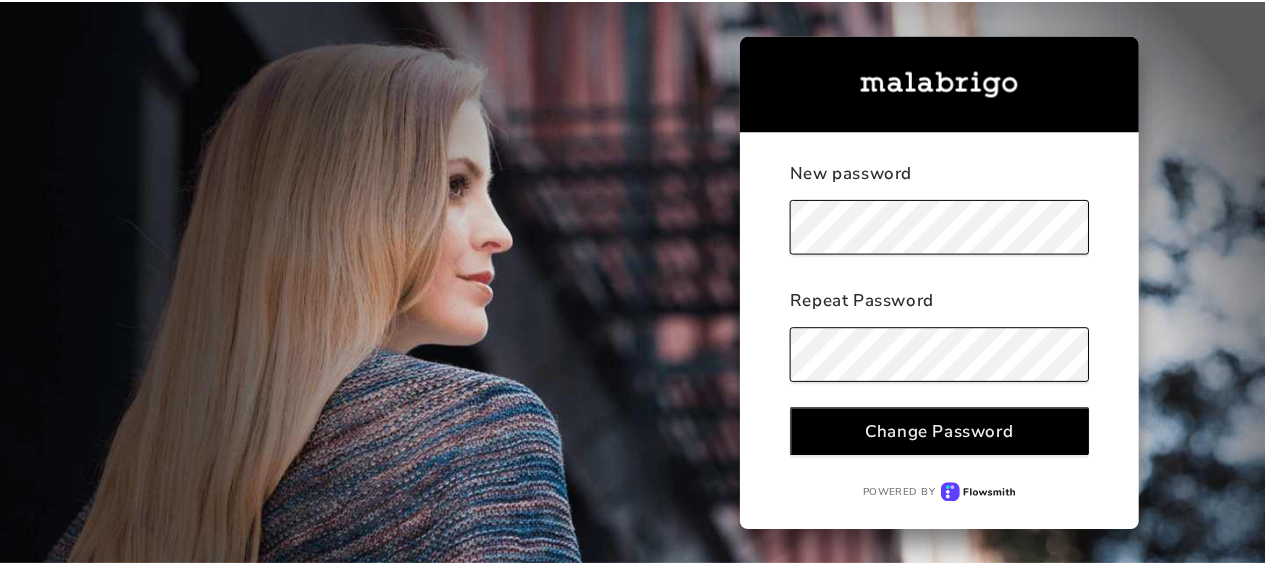 scroll, scrollTop: 0, scrollLeft: 0, axis: both 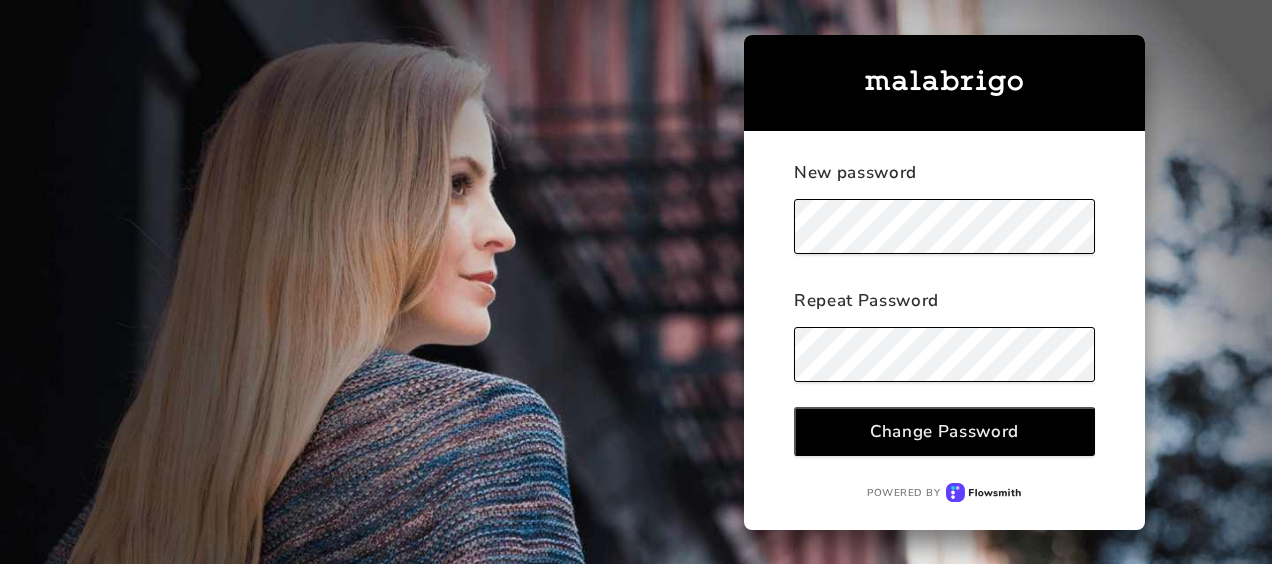 click on "Change Password" at bounding box center [944, 431] 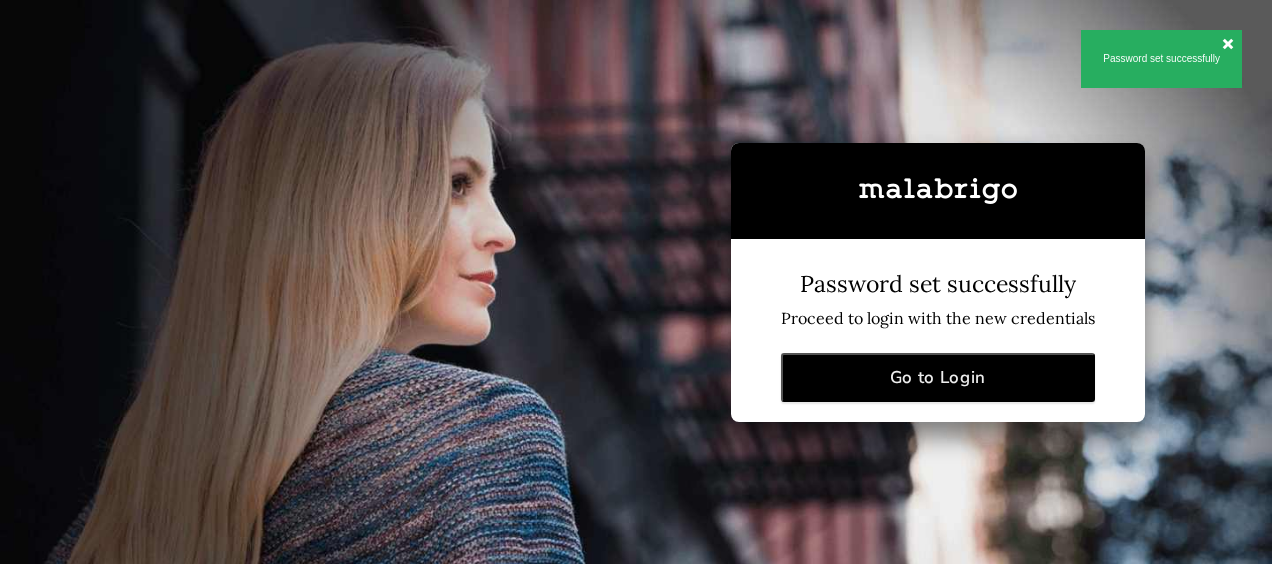 click on "Go to Login" at bounding box center (938, 377) 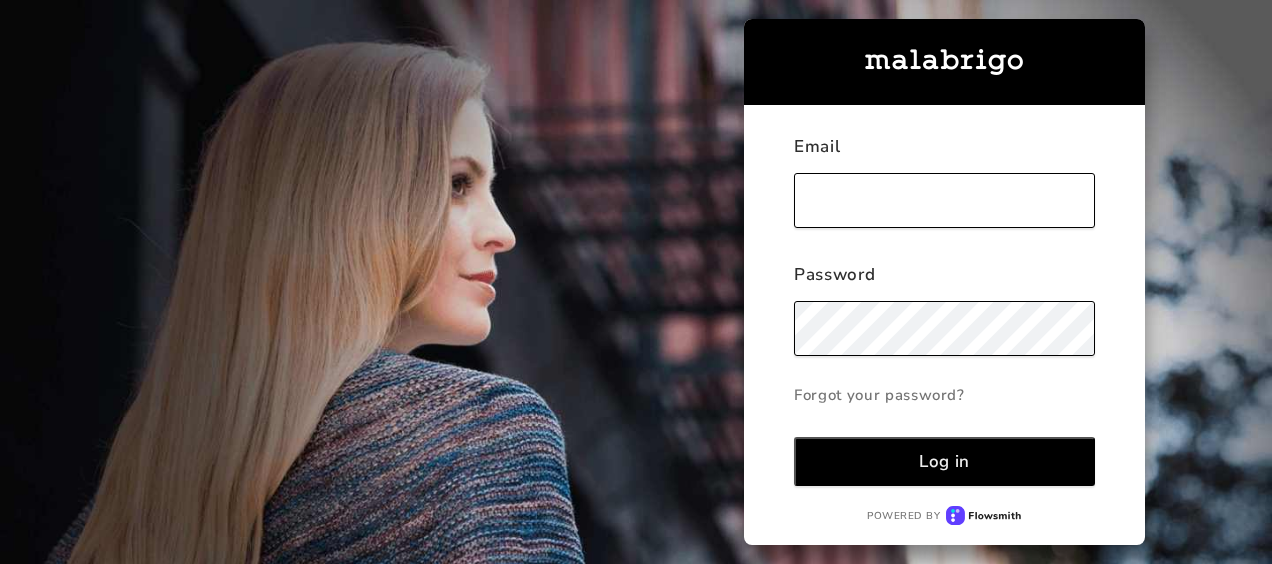 click at bounding box center [944, 200] 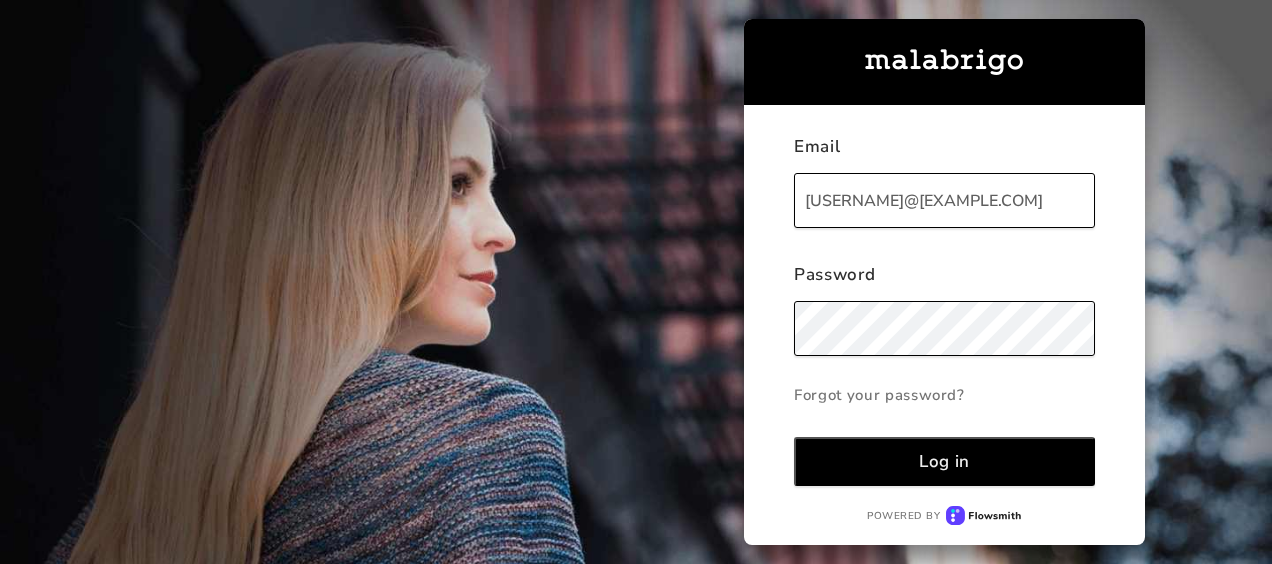 click on "Log in" at bounding box center [944, 461] 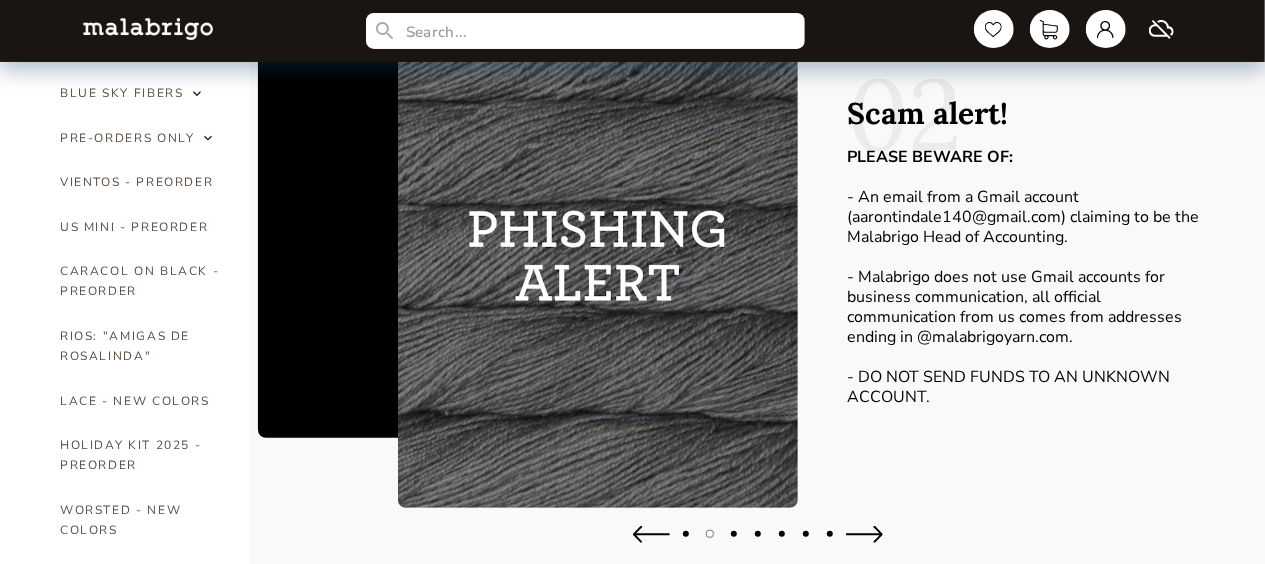 scroll, scrollTop: 136, scrollLeft: 0, axis: vertical 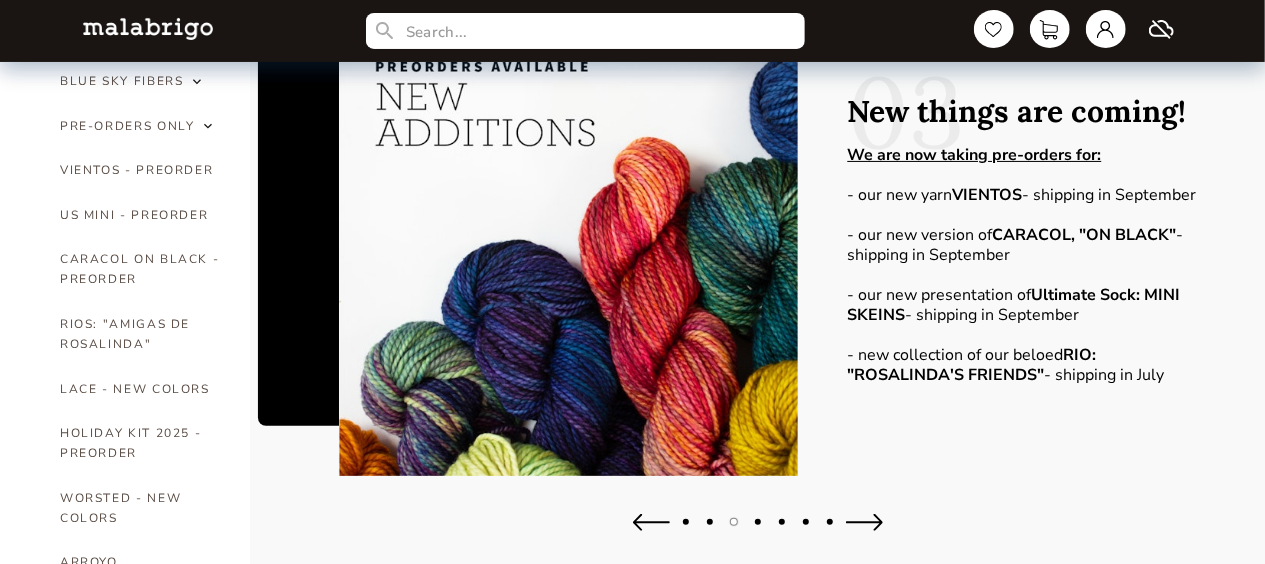 click at bounding box center (710, 522) 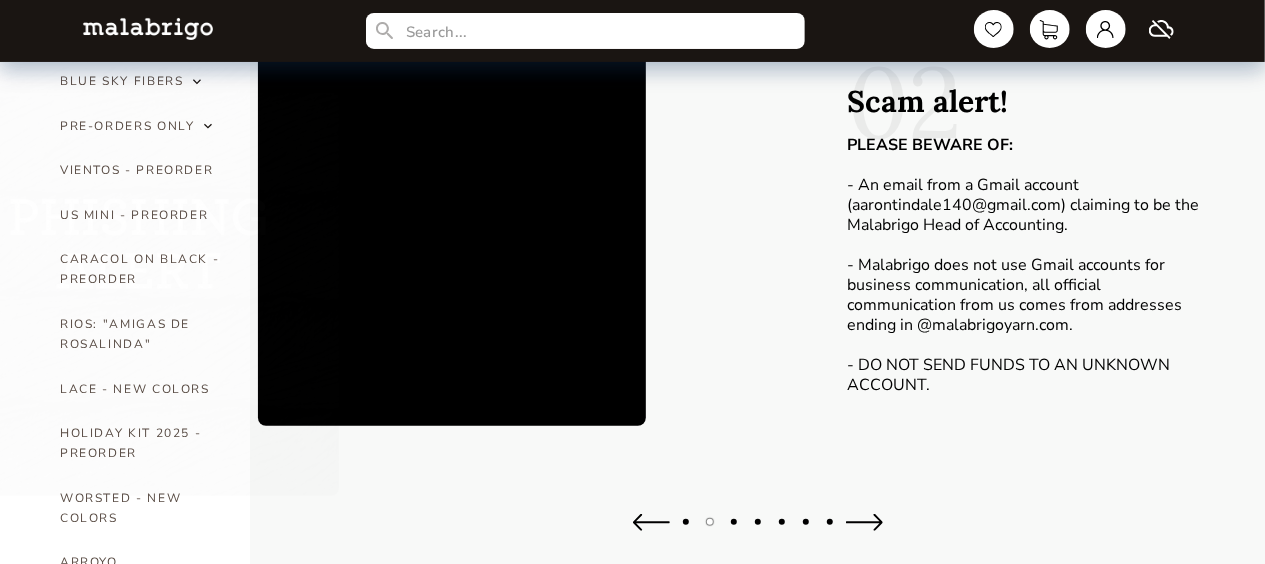 click at bounding box center [710, 522] 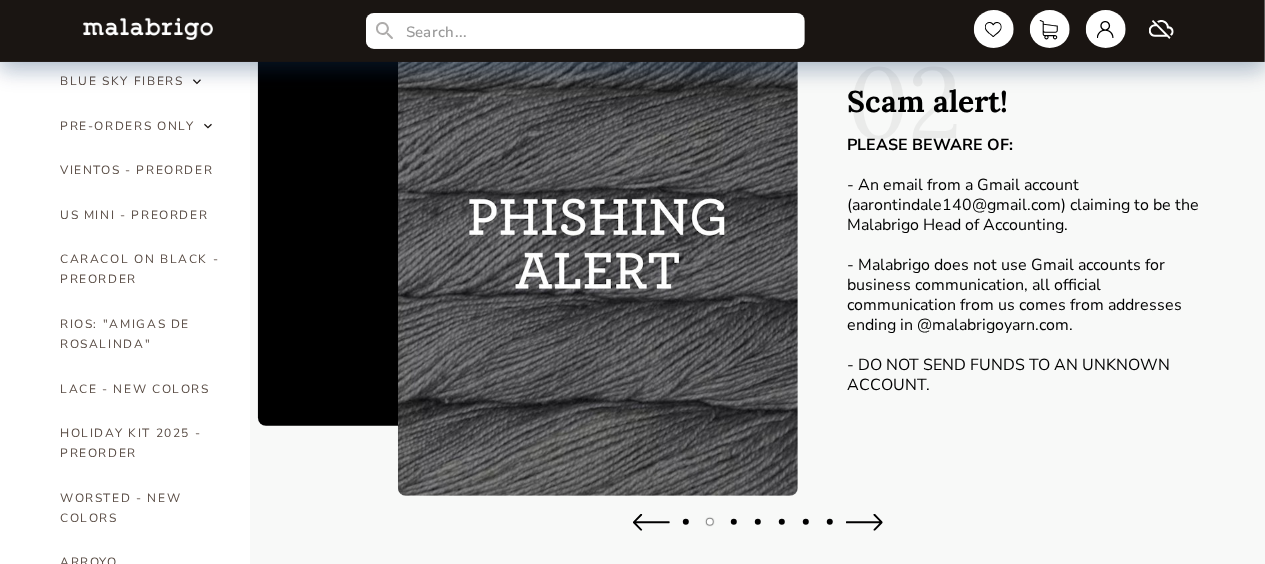 click at bounding box center [734, 522] 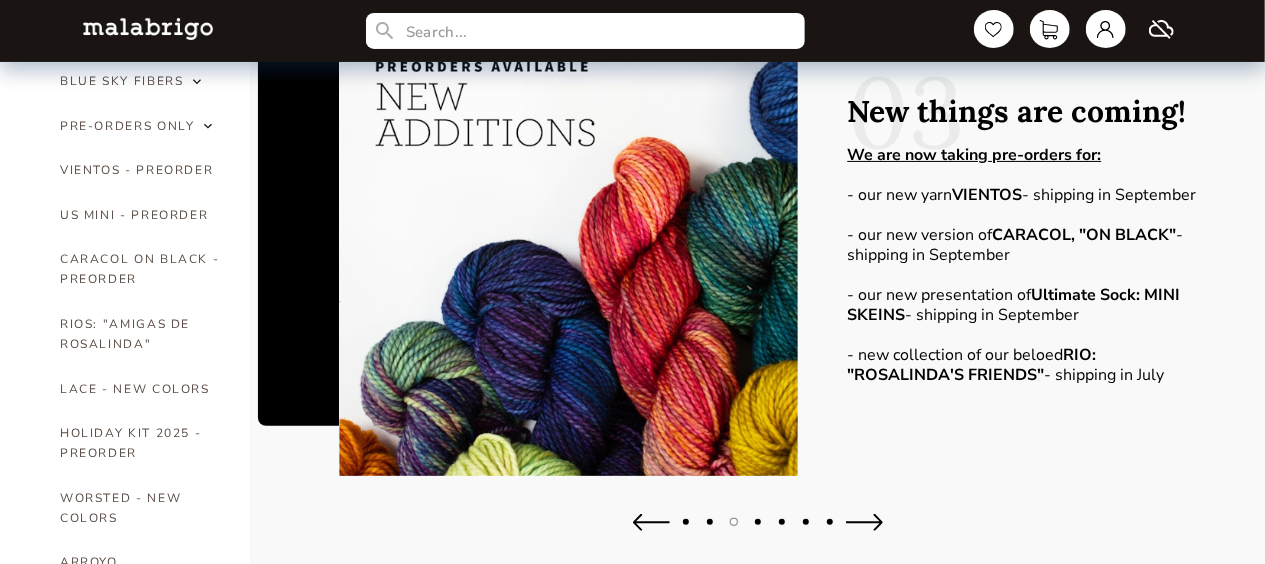 click at bounding box center (758, 522) 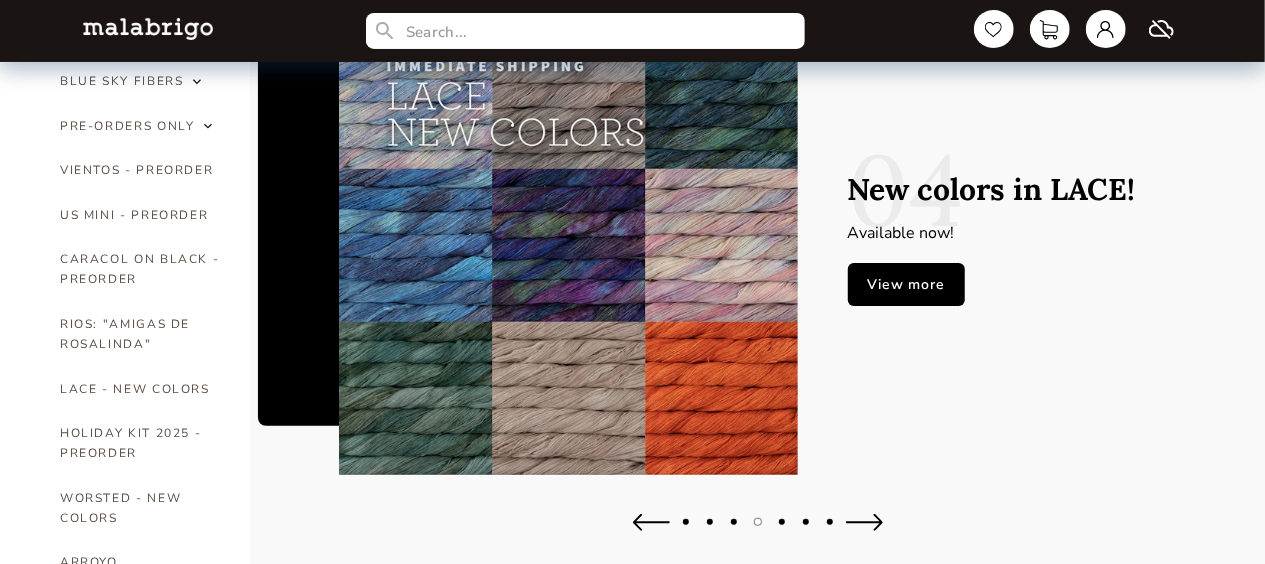 click at bounding box center (782, 522) 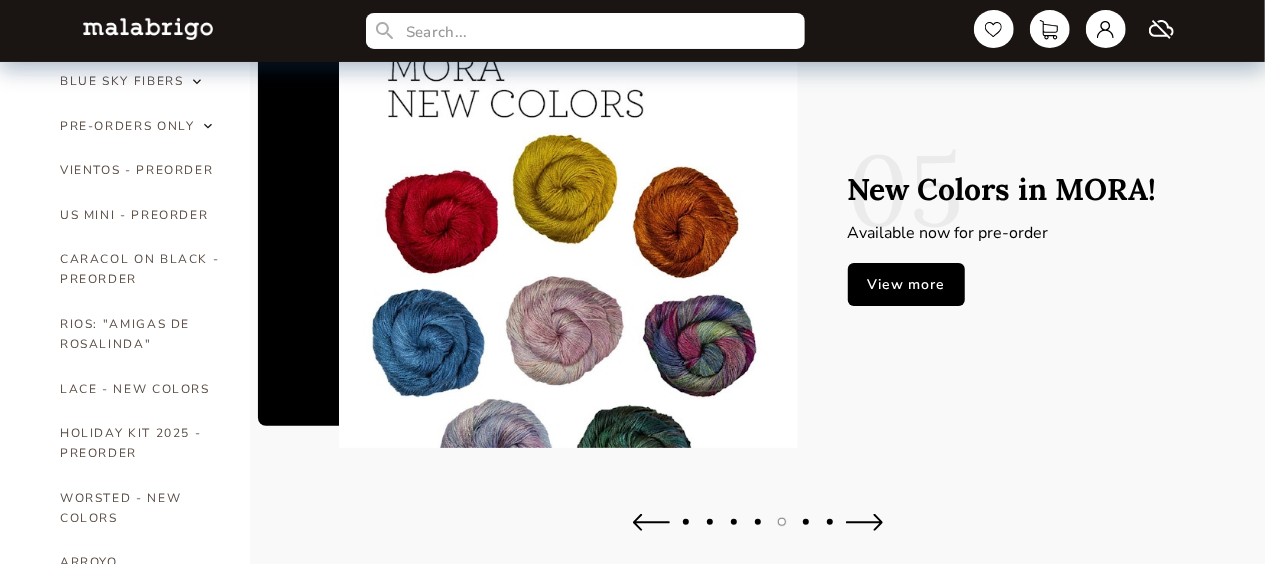 click at bounding box center (806, 522) 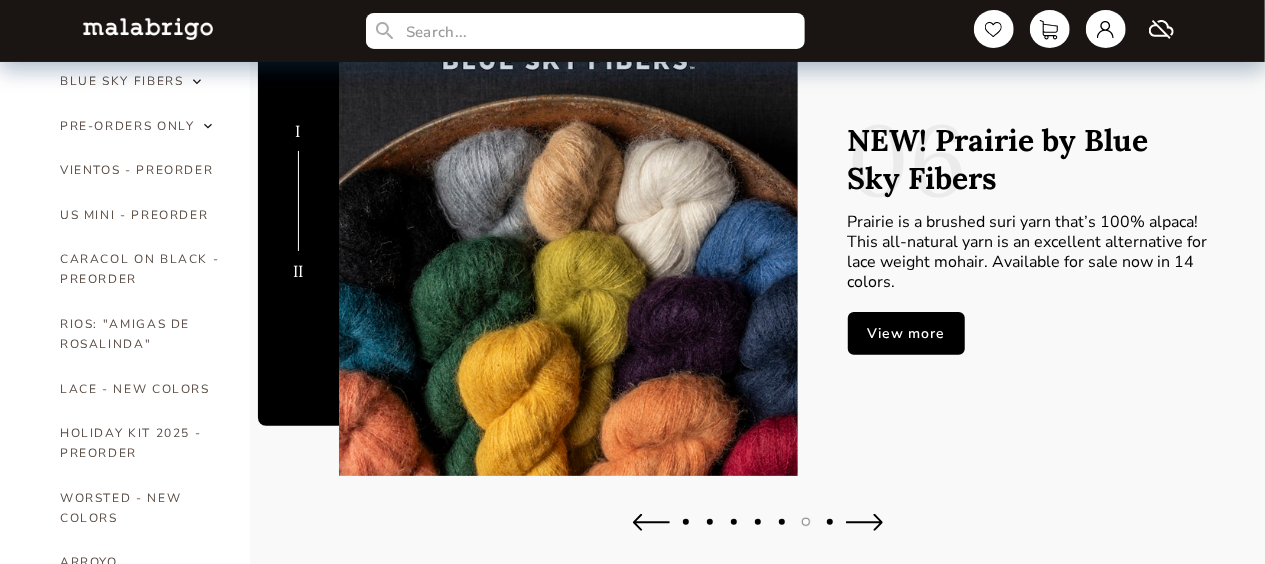 click on "View more" at bounding box center (906, 333) 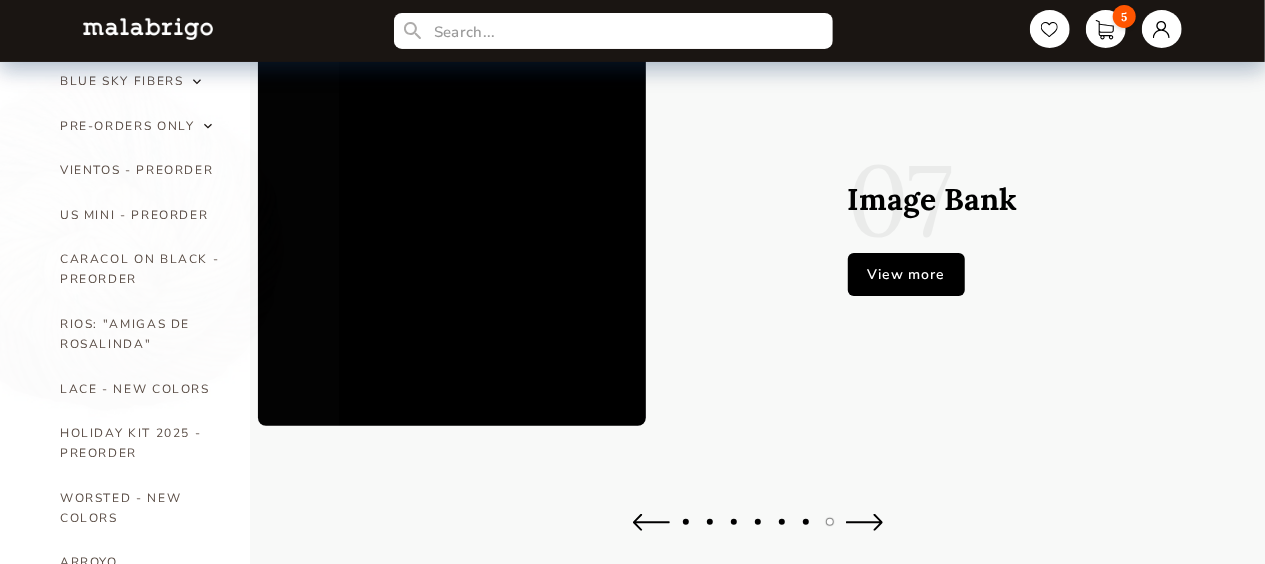 type on "1" 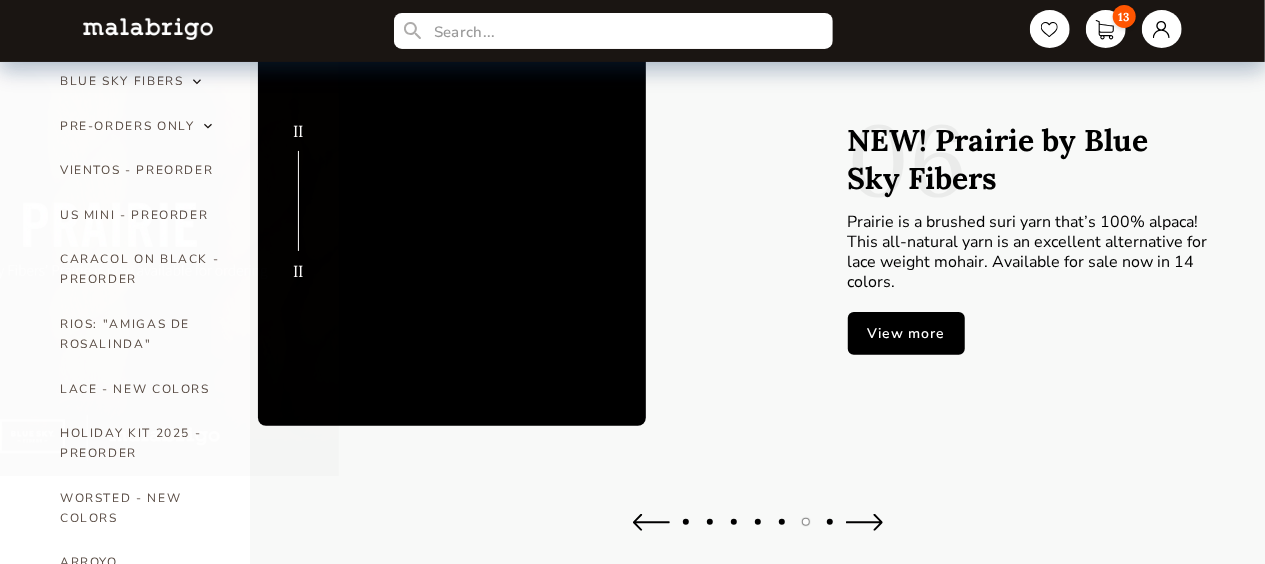 type on "1" 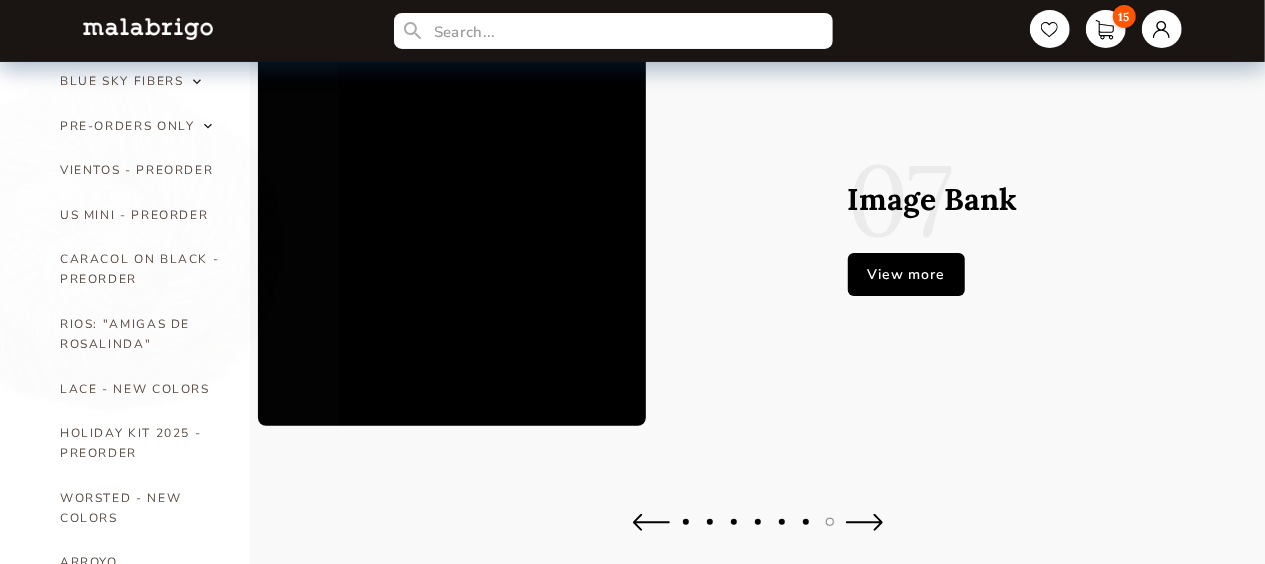 type on "0" 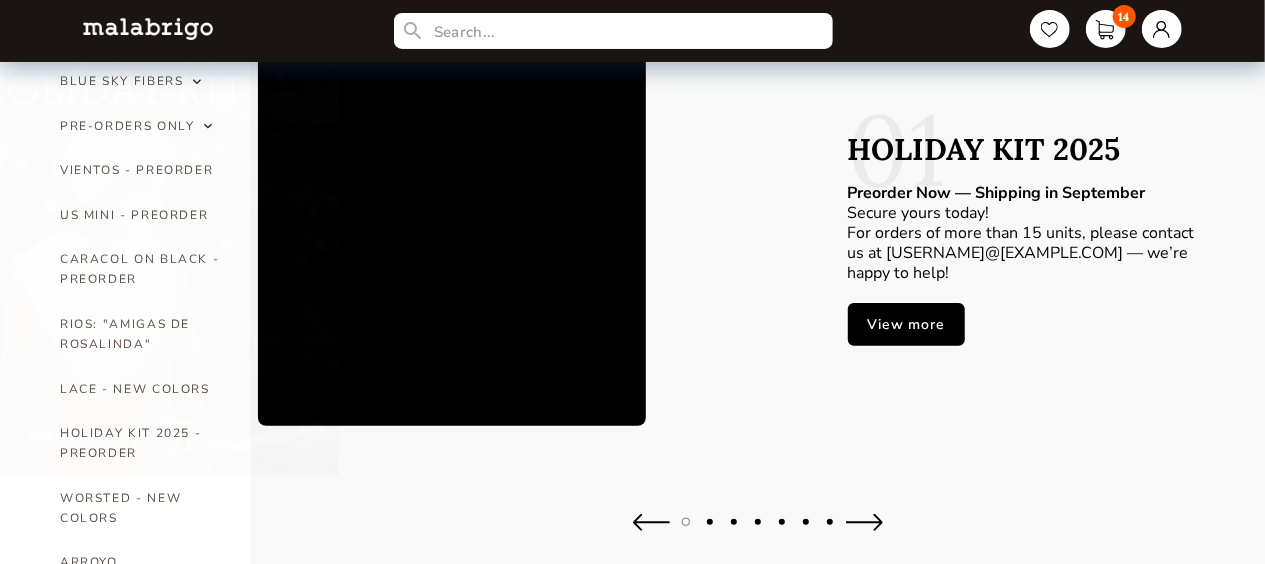 type on "0" 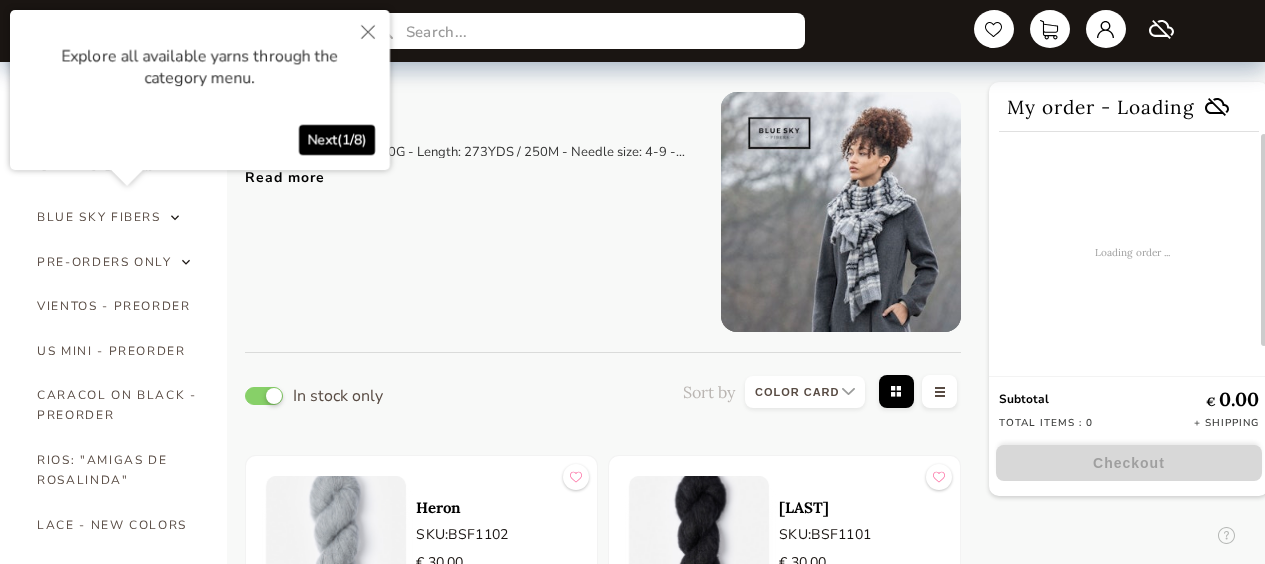 select on "INDEX" 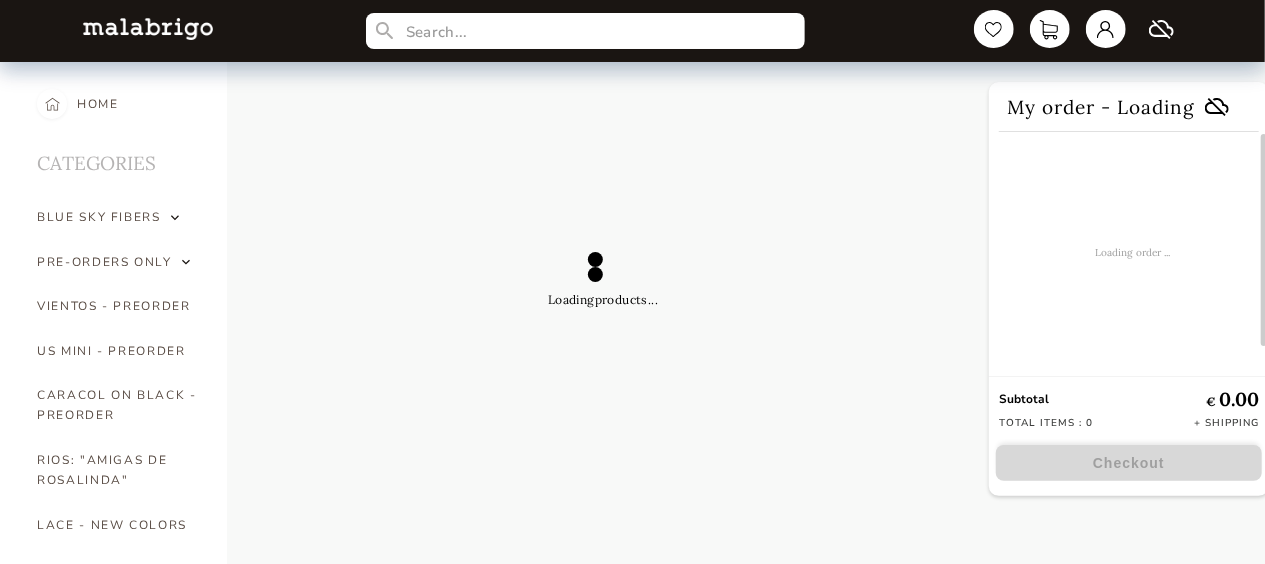 select on "INDEX" 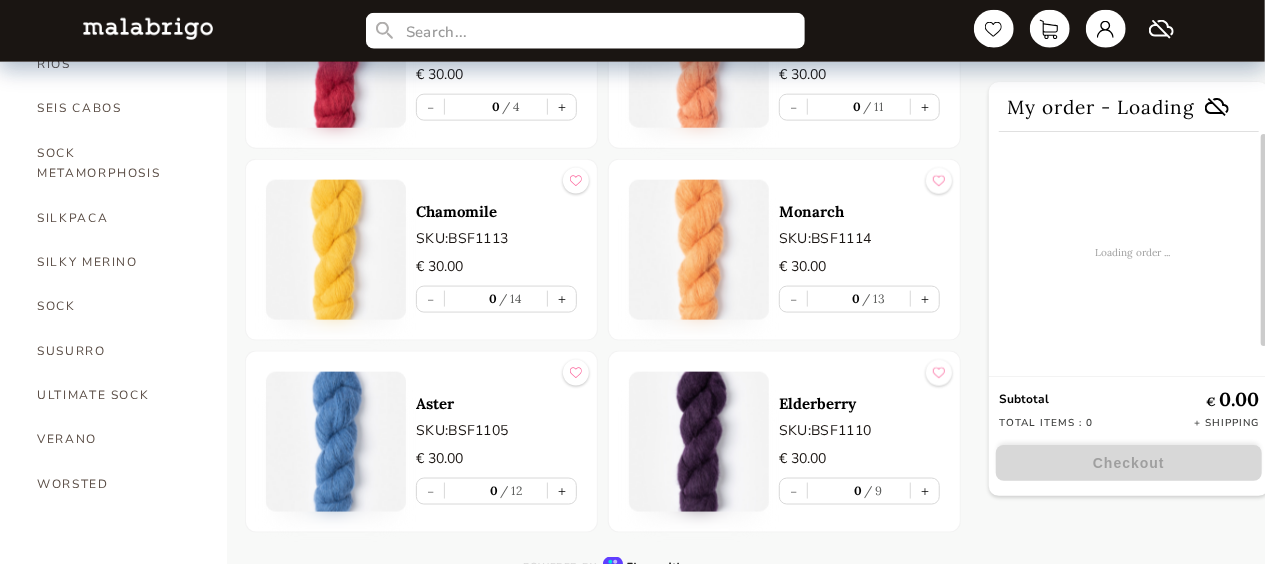 scroll, scrollTop: 1266, scrollLeft: 0, axis: vertical 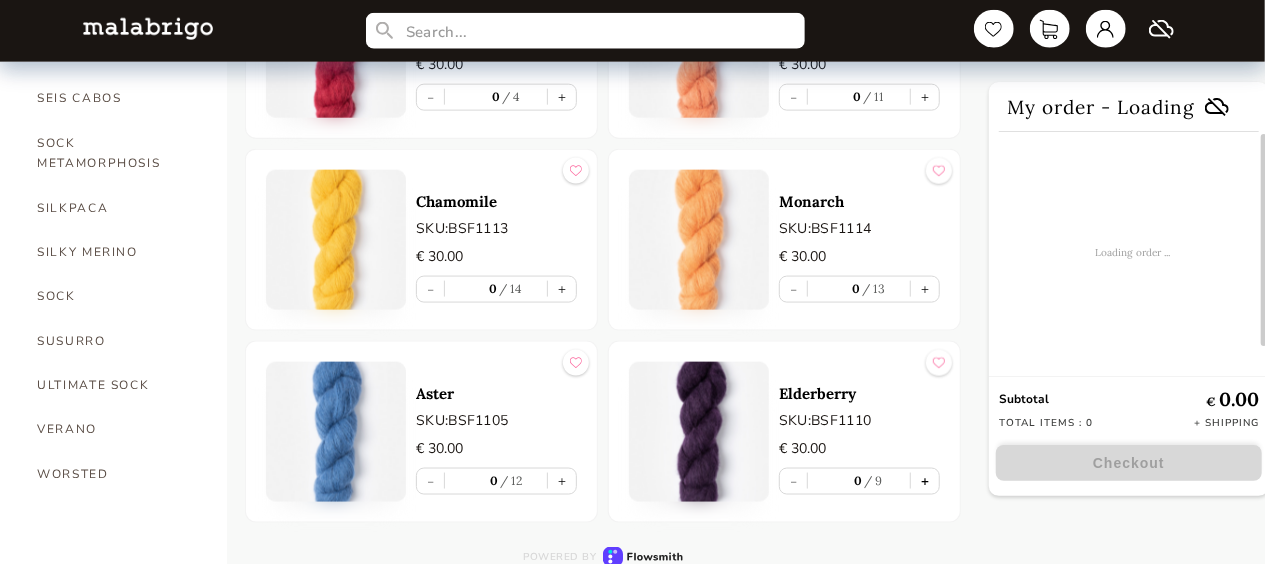 click on "+" at bounding box center (925, 481) 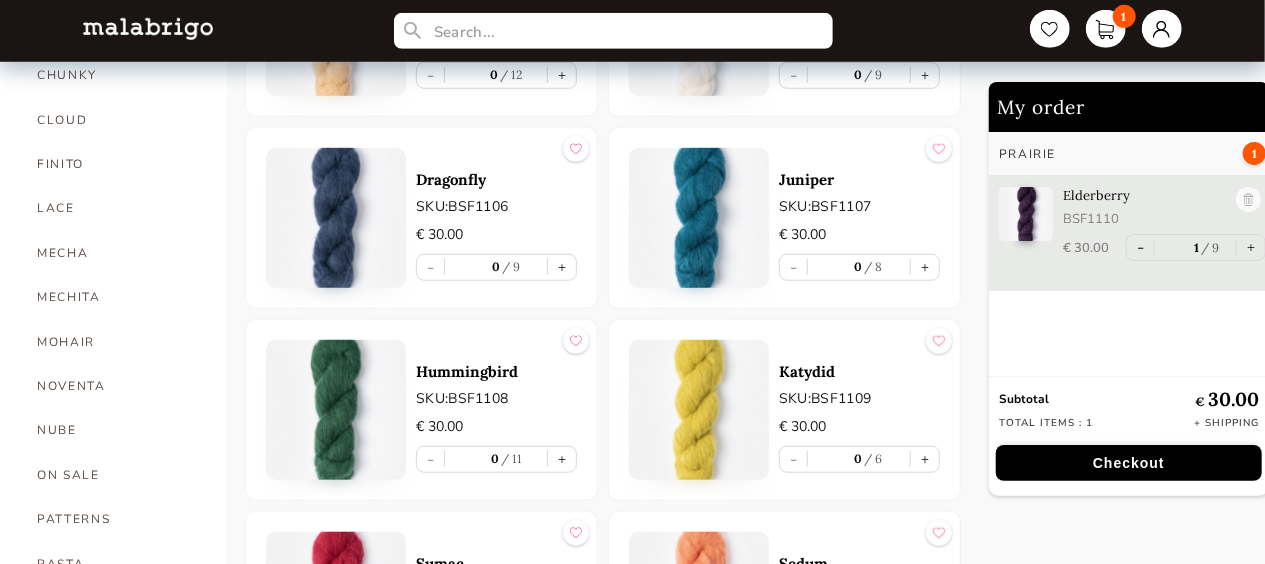 scroll, scrollTop: 704, scrollLeft: 0, axis: vertical 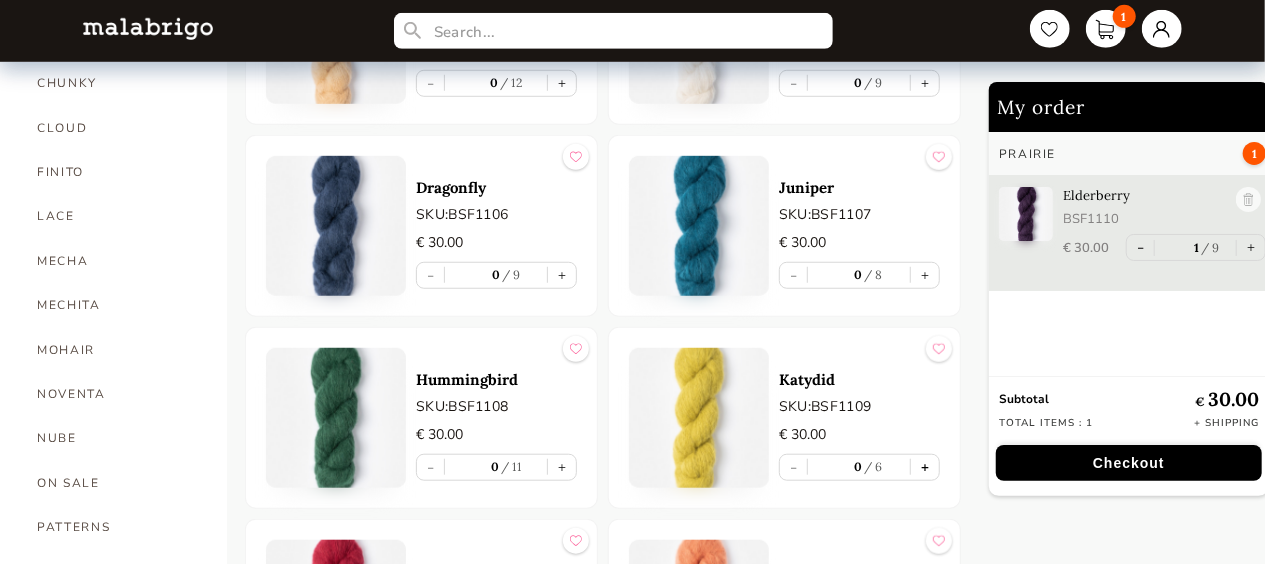 click on "+" at bounding box center [925, 467] 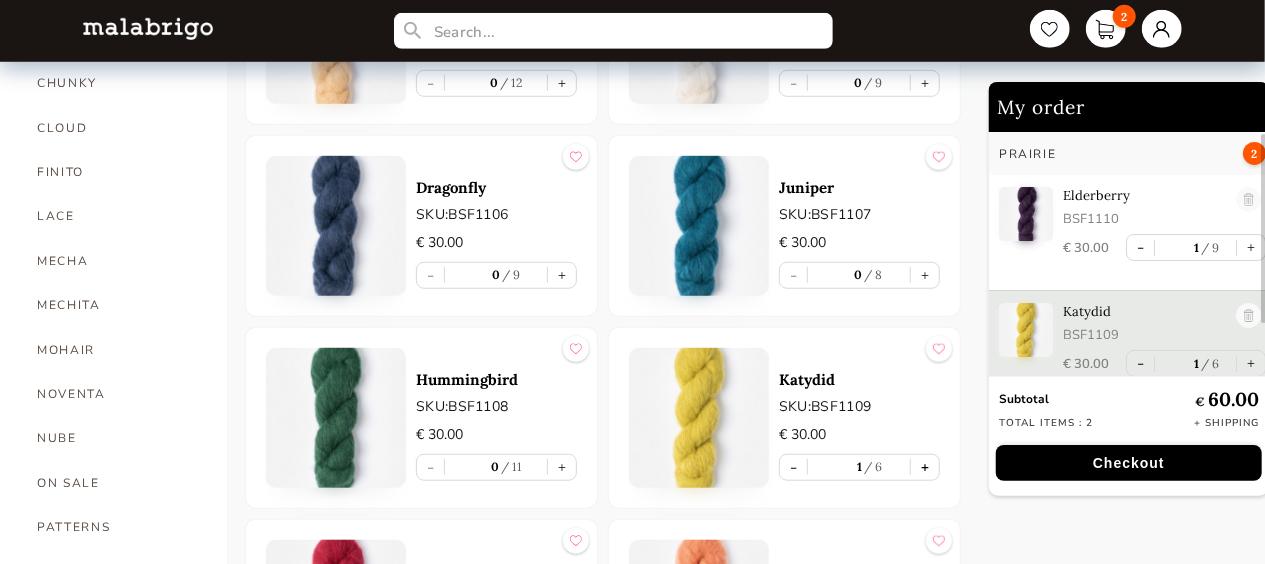 scroll, scrollTop: 6, scrollLeft: 0, axis: vertical 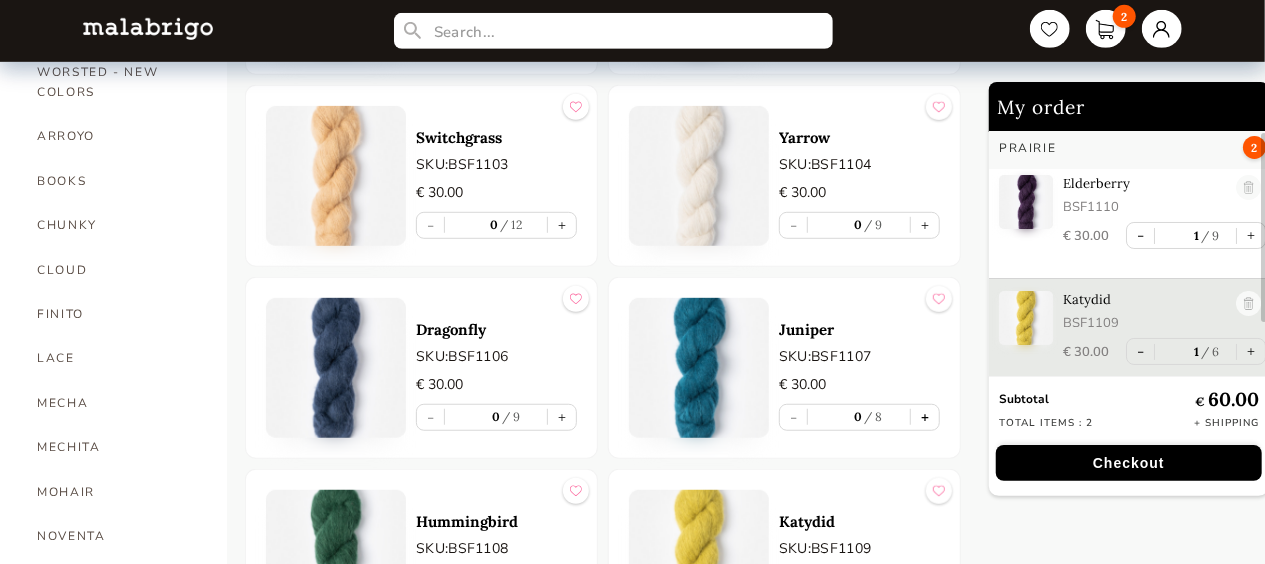 click on "+" at bounding box center [925, 417] 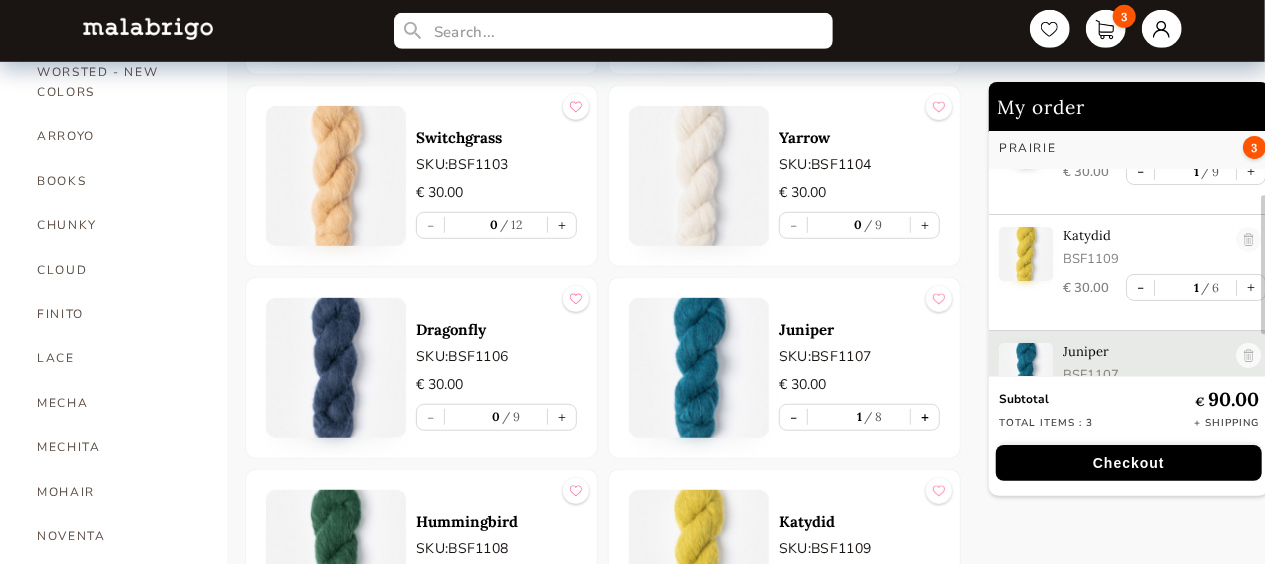 scroll, scrollTop: 122, scrollLeft: 0, axis: vertical 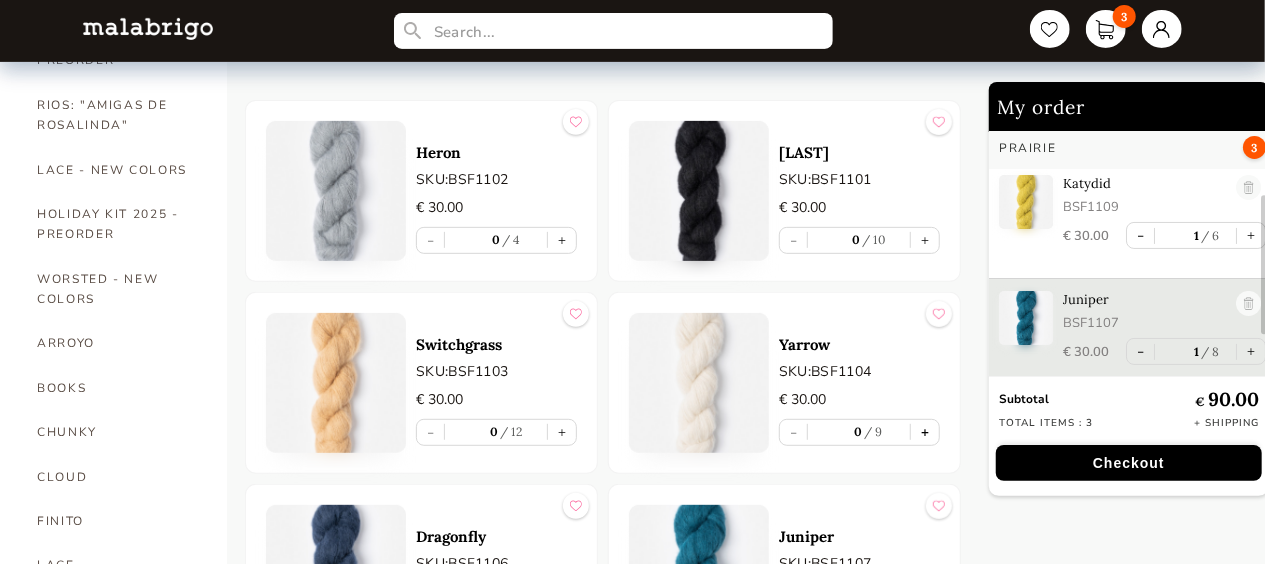 click on "+" at bounding box center [925, 432] 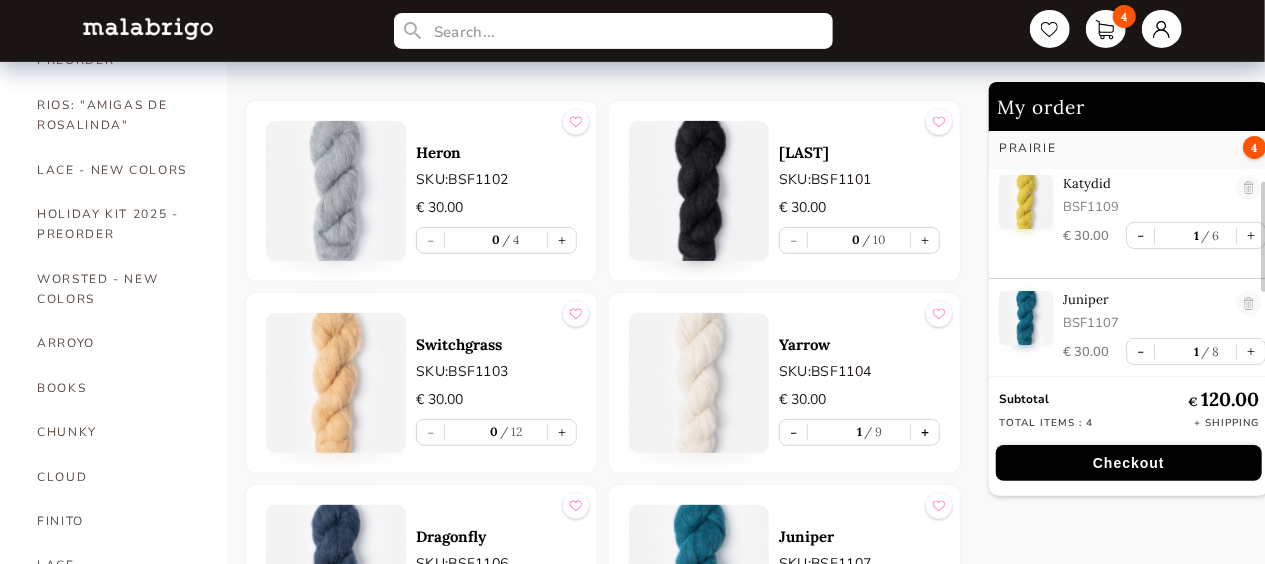 scroll, scrollTop: 238, scrollLeft: 0, axis: vertical 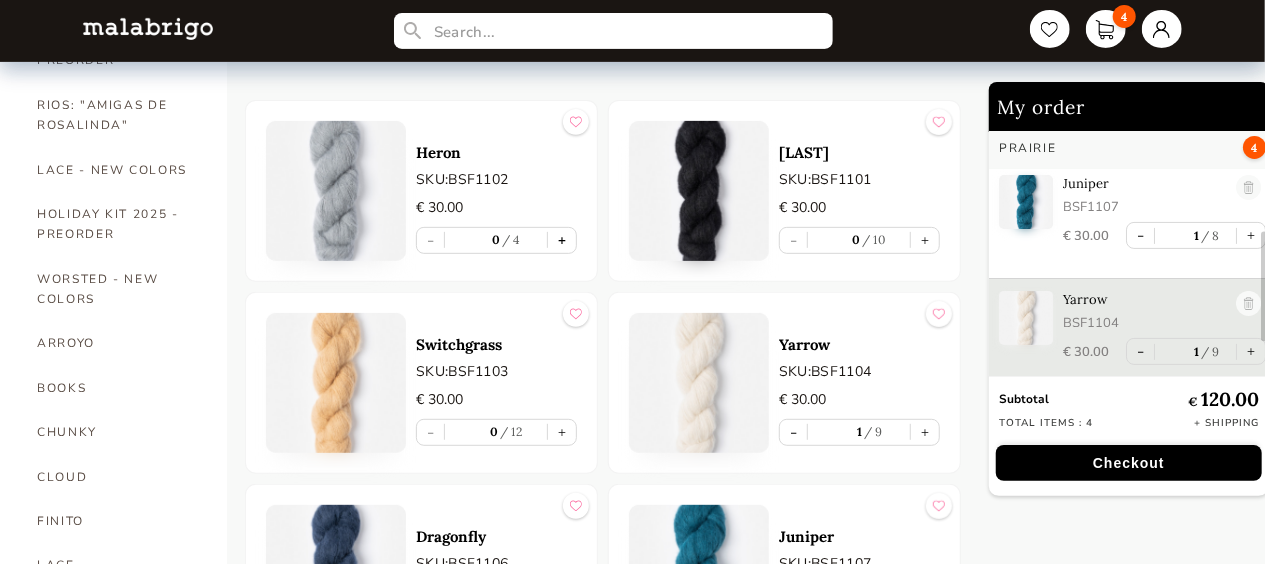 click on "+" at bounding box center (562, 240) 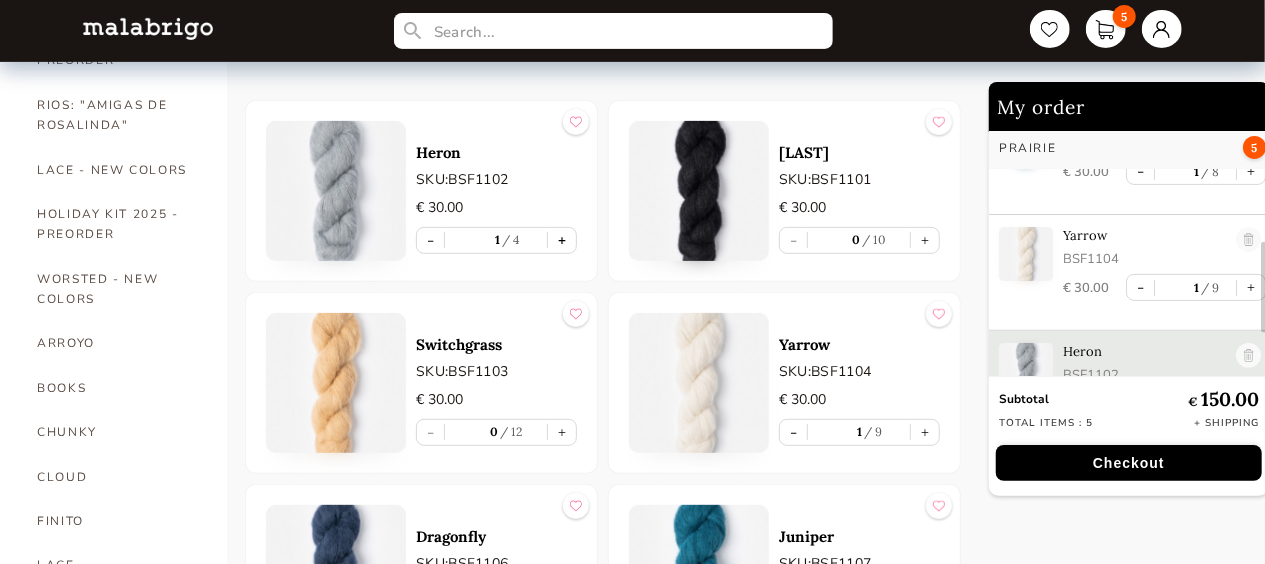 scroll, scrollTop: 354, scrollLeft: 0, axis: vertical 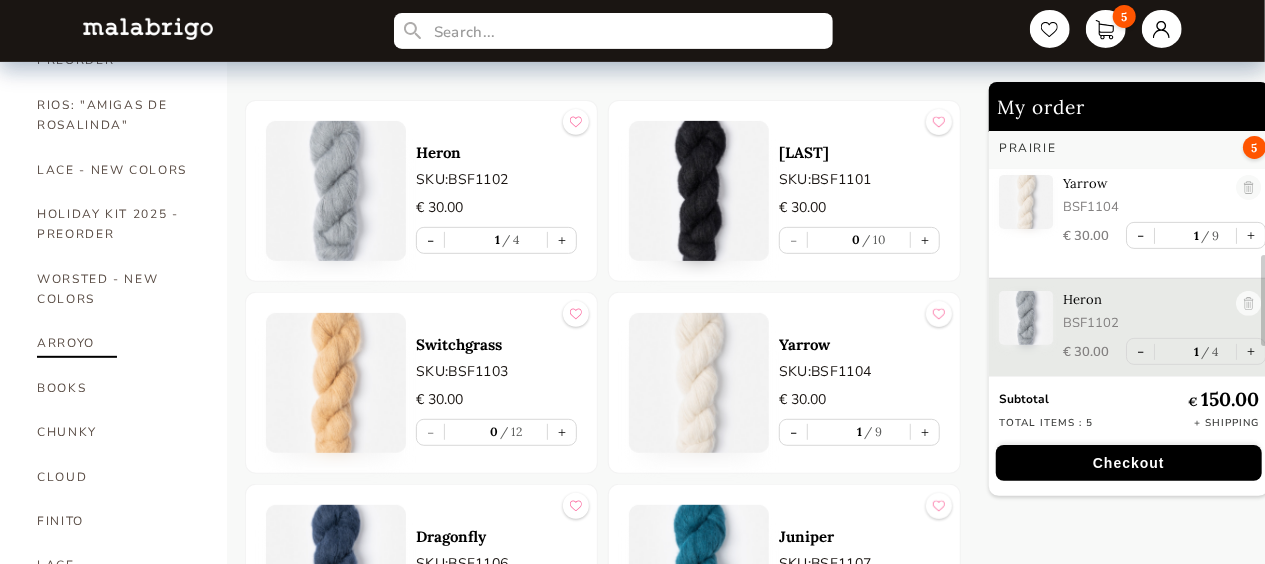 click on "ARROYO" at bounding box center (117, 343) 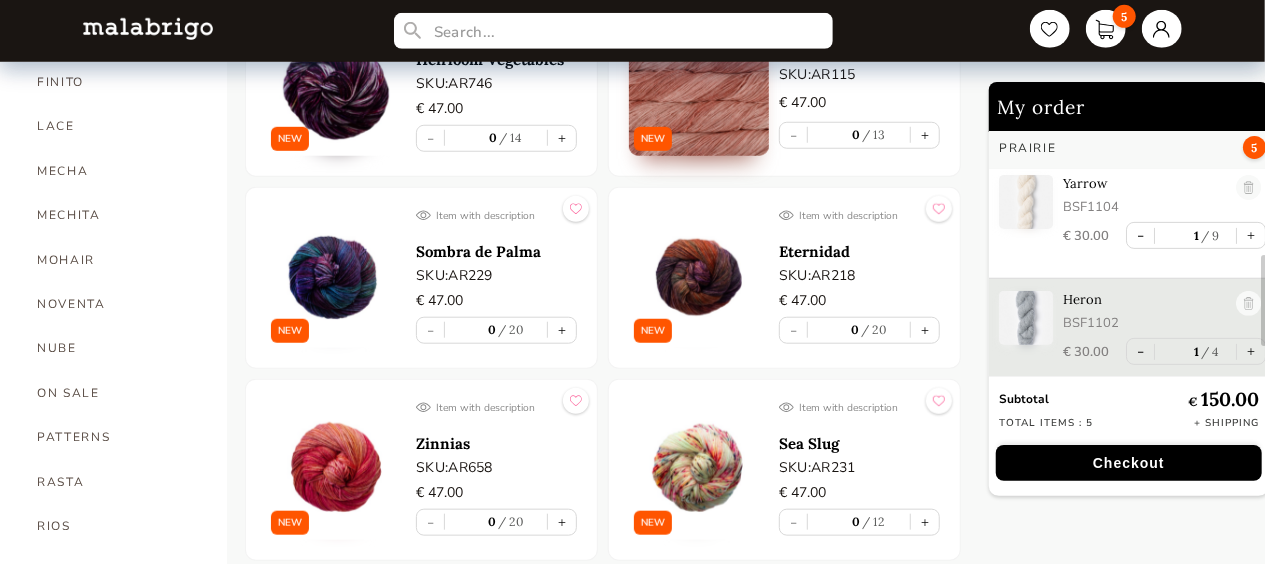 scroll, scrollTop: 806, scrollLeft: 0, axis: vertical 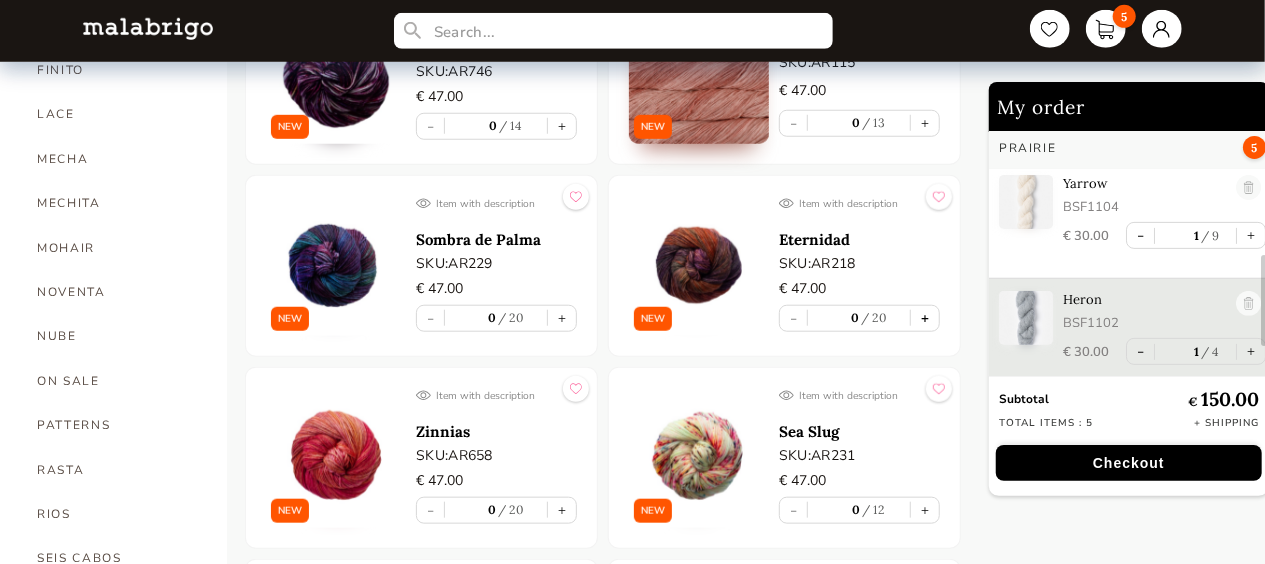 click on "+" at bounding box center (925, 318) 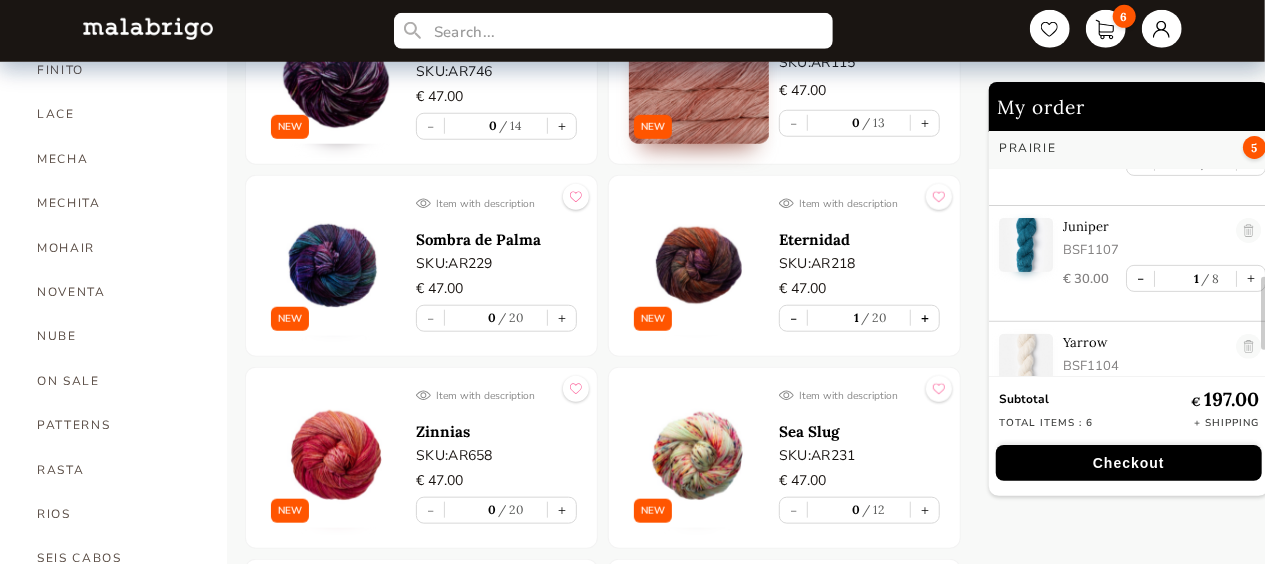 scroll, scrollTop: 346, scrollLeft: 0, axis: vertical 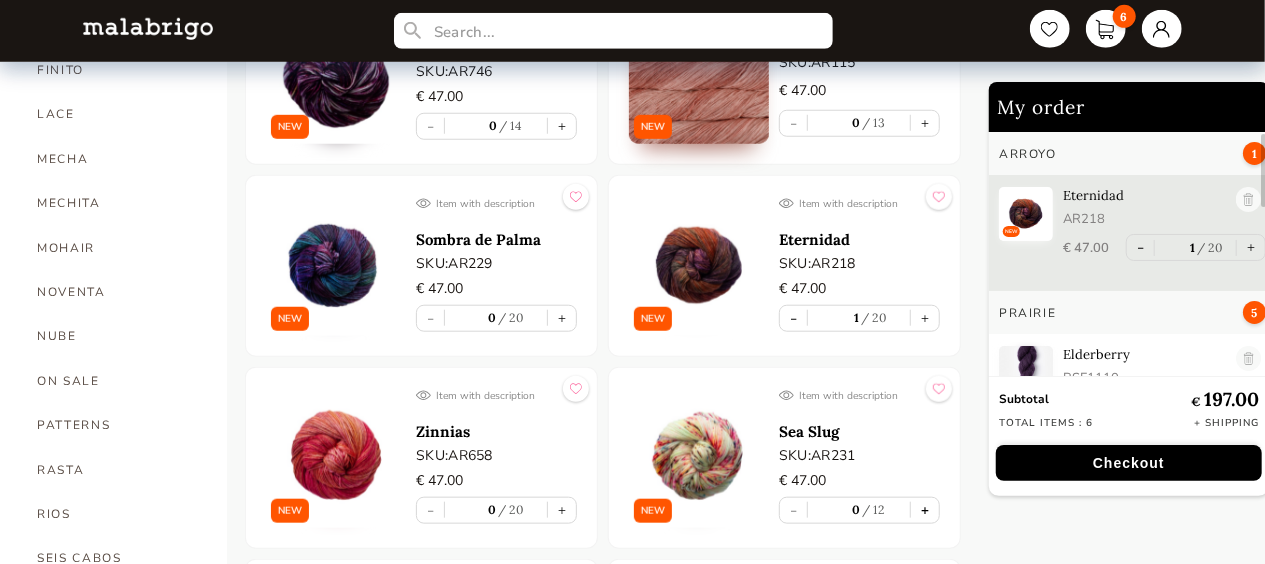 click on "+" at bounding box center (925, 510) 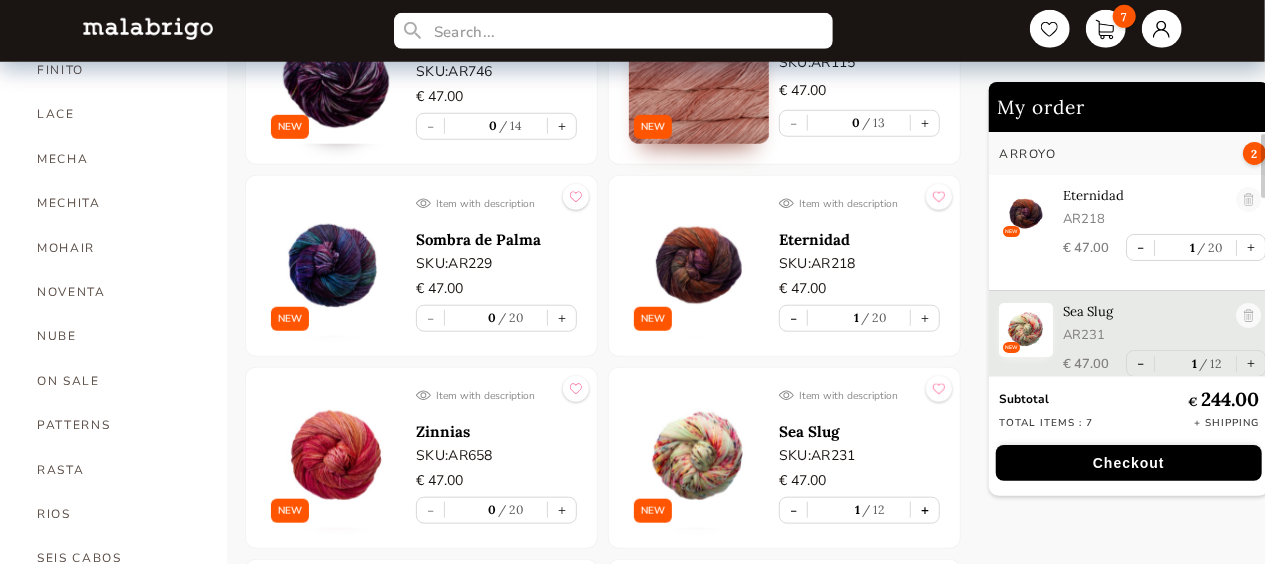 scroll, scrollTop: 6, scrollLeft: 0, axis: vertical 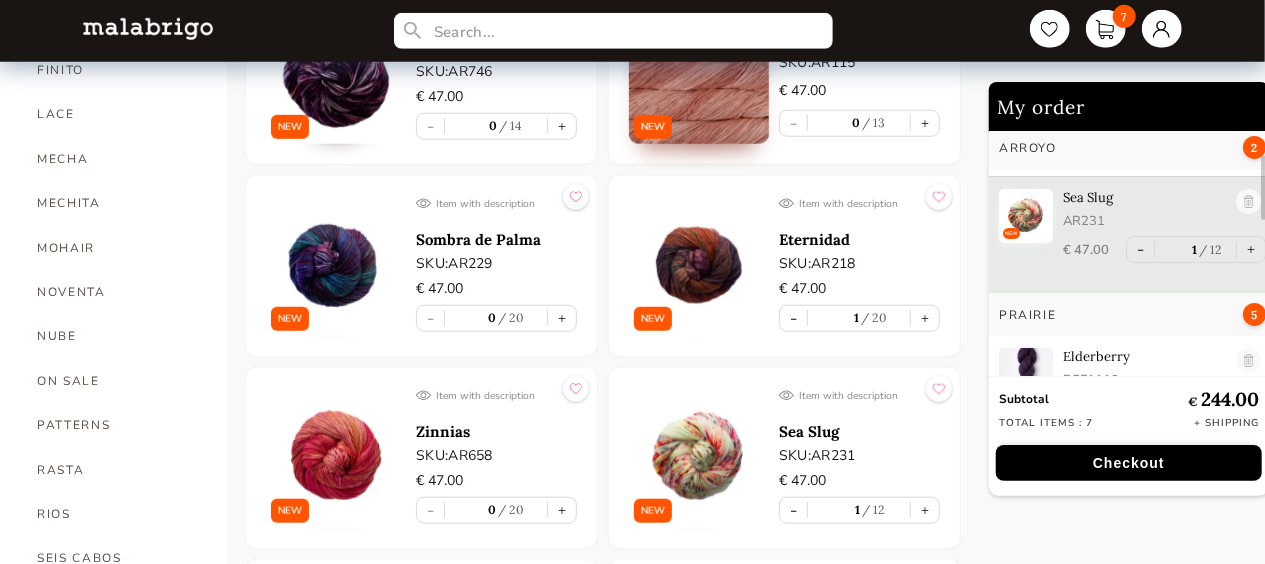 drag, startPoint x: 1263, startPoint y: 184, endPoint x: 1264, endPoint y: 210, distance: 26.019224 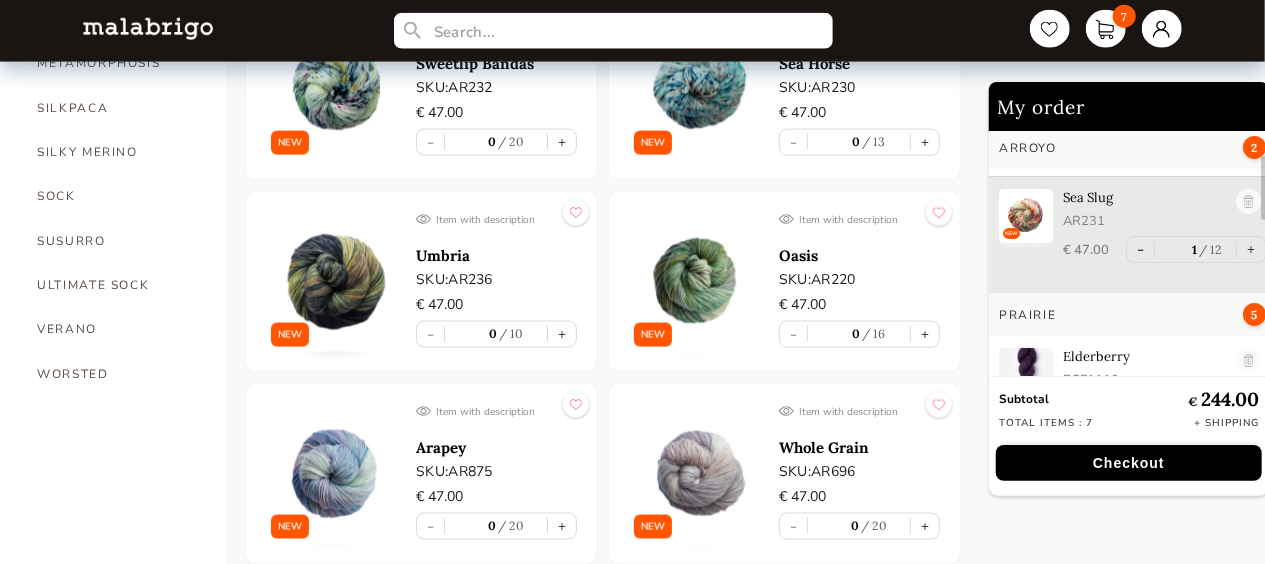 scroll, scrollTop: 1379, scrollLeft: 0, axis: vertical 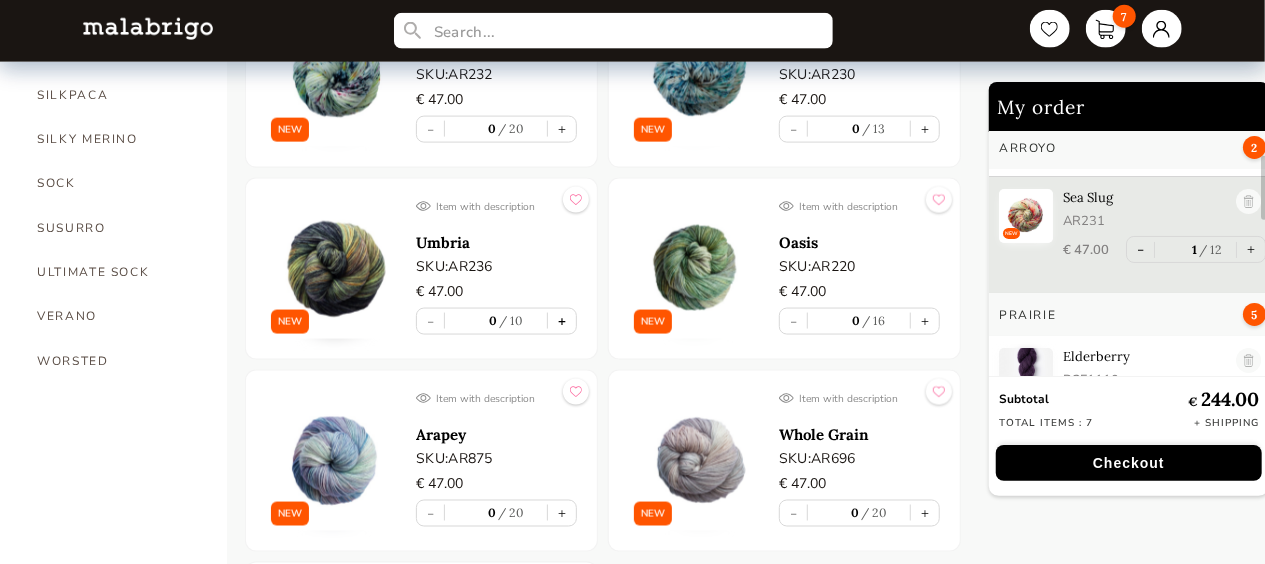 click on "+" at bounding box center (562, 321) 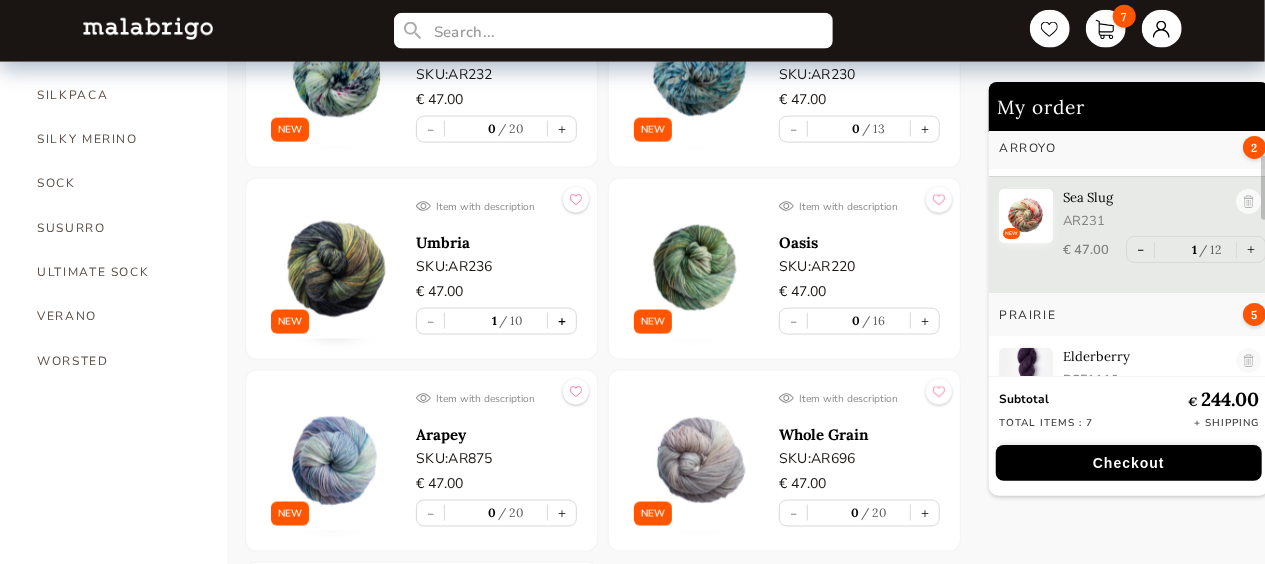 scroll, scrollTop: 122, scrollLeft: 0, axis: vertical 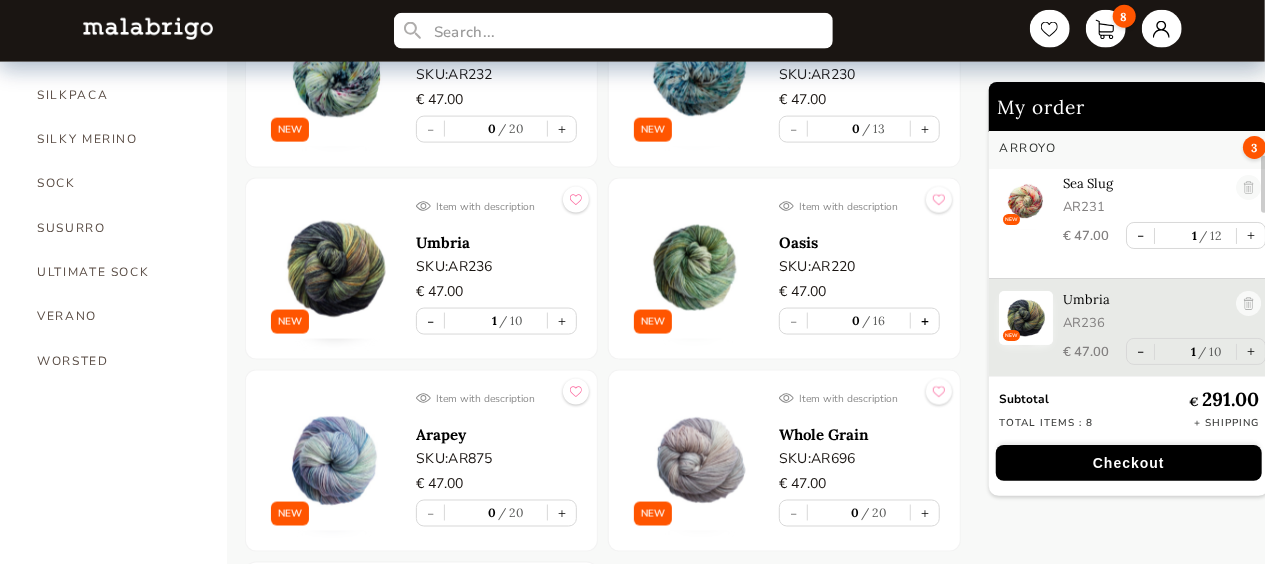 click on "+" at bounding box center (925, 321) 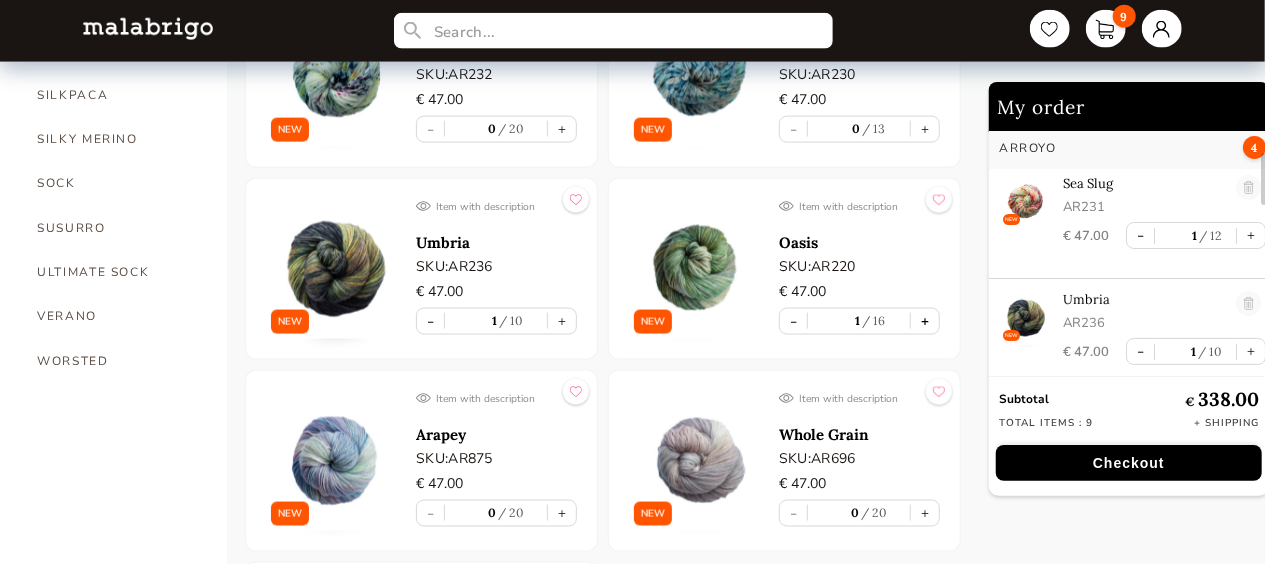 scroll, scrollTop: 238, scrollLeft: 0, axis: vertical 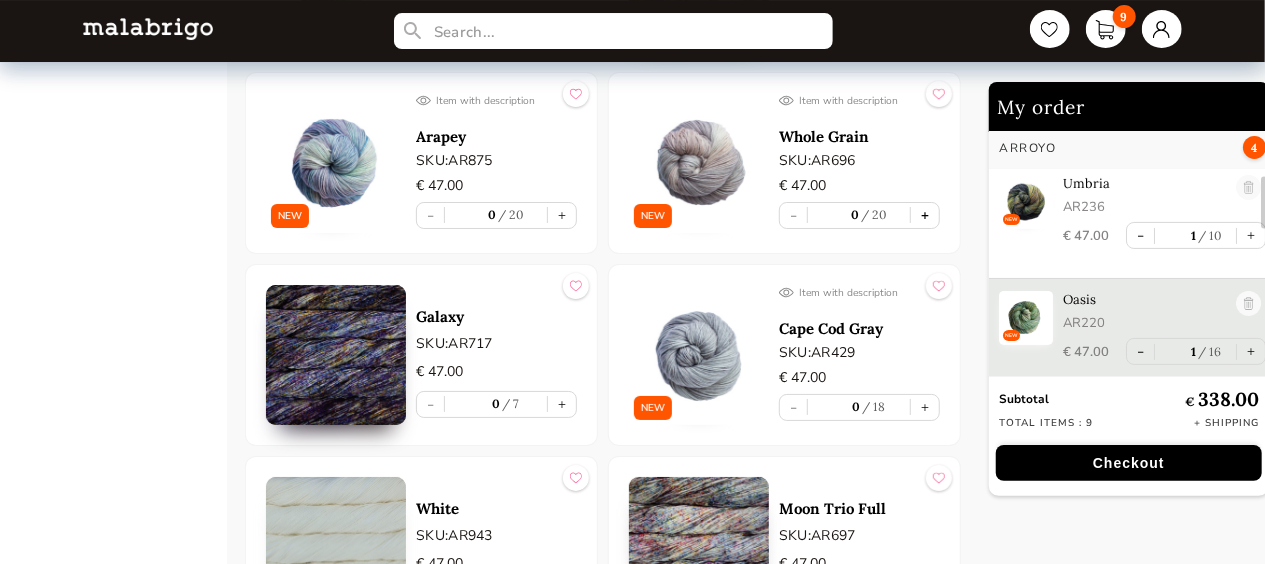 click on "+" at bounding box center [925, 215] 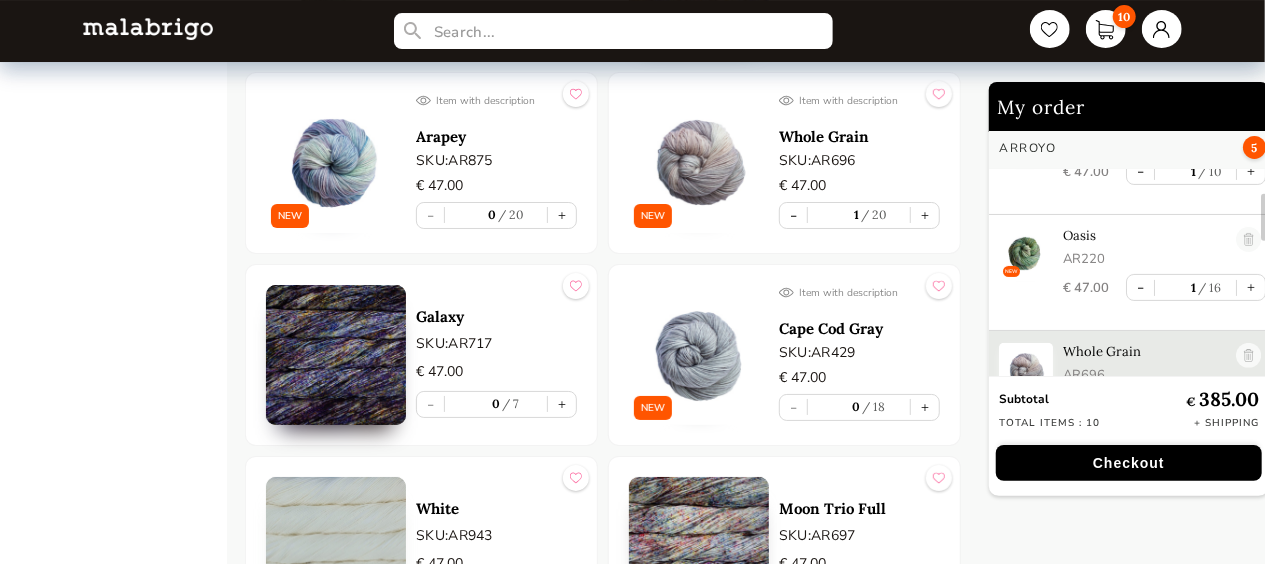 scroll, scrollTop: 354, scrollLeft: 0, axis: vertical 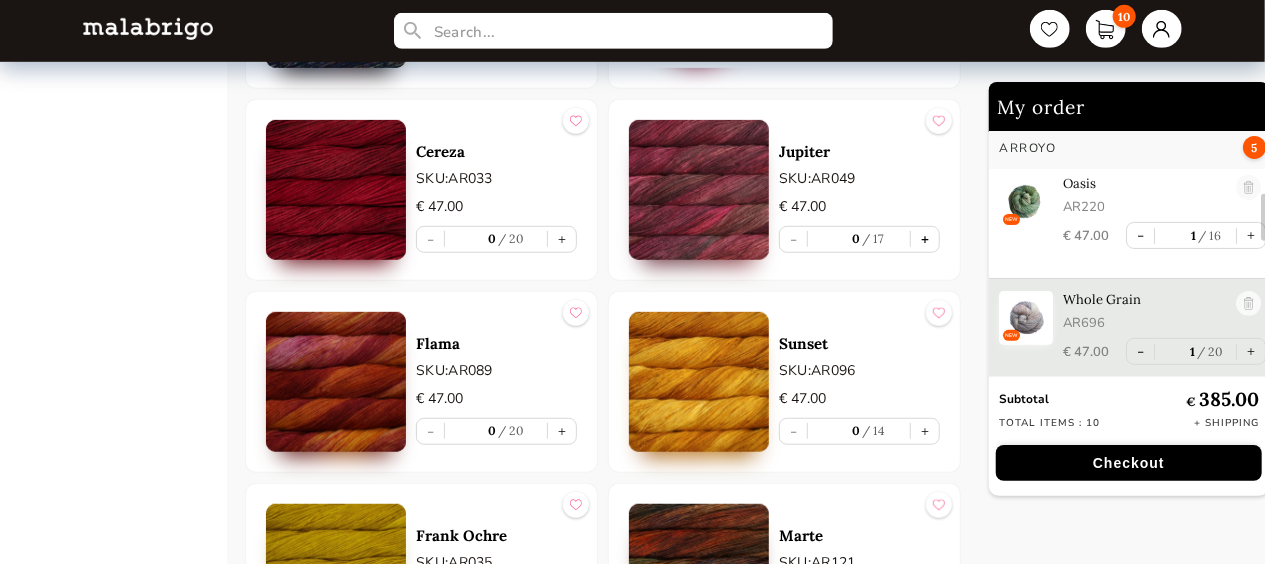 click on "+" at bounding box center (925, 239) 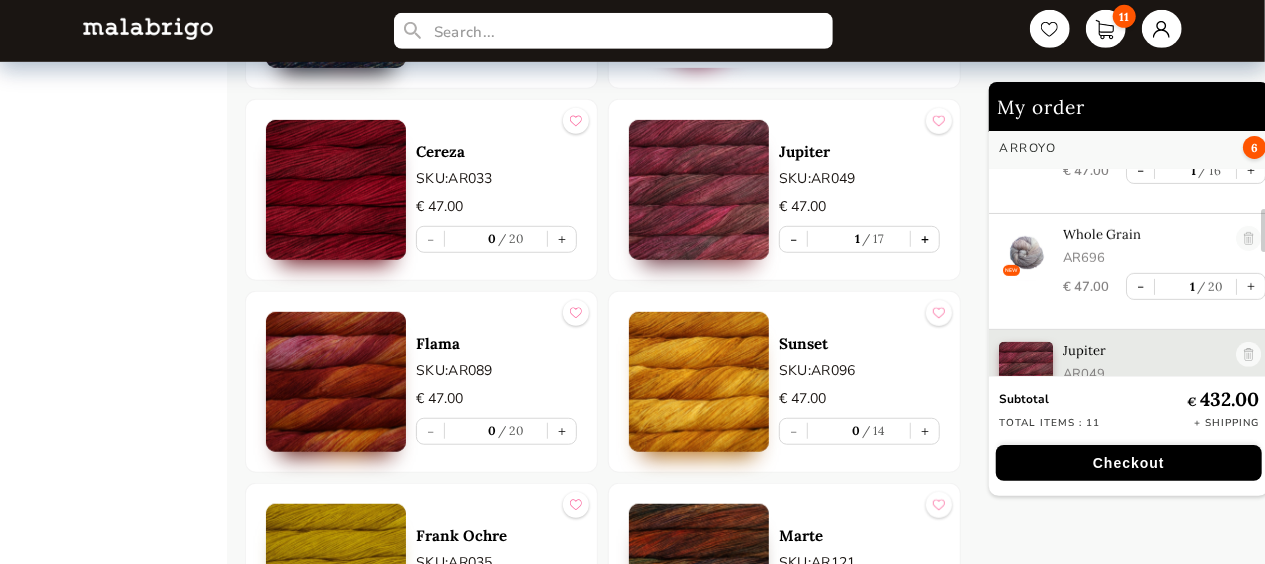 scroll, scrollTop: 479, scrollLeft: 0, axis: vertical 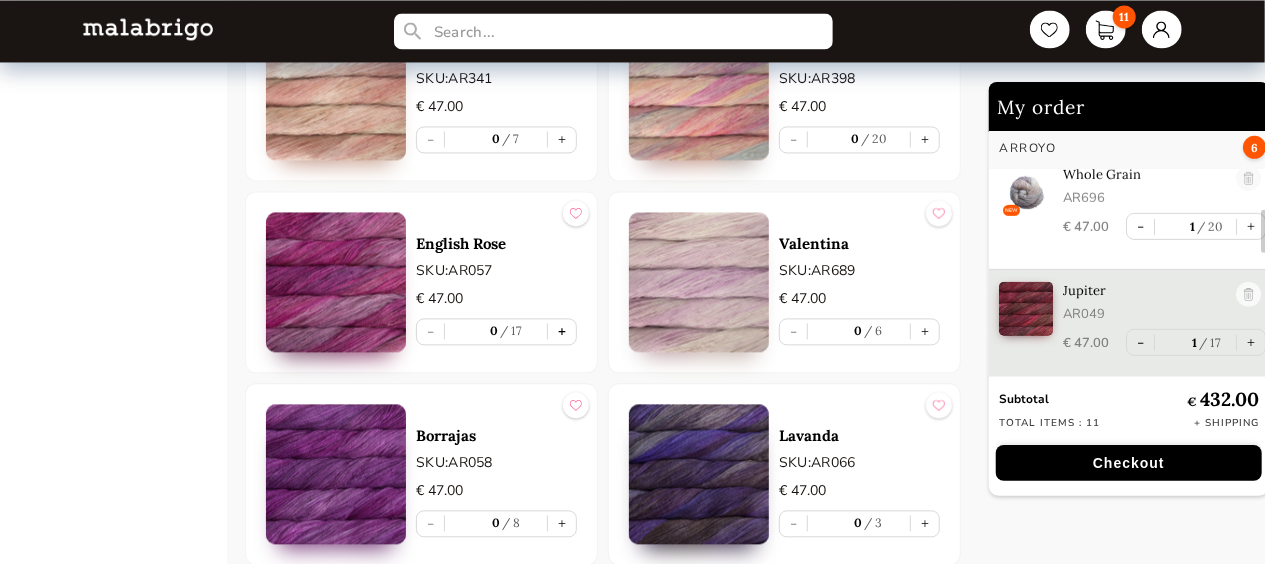 click on "+" at bounding box center [562, 331] 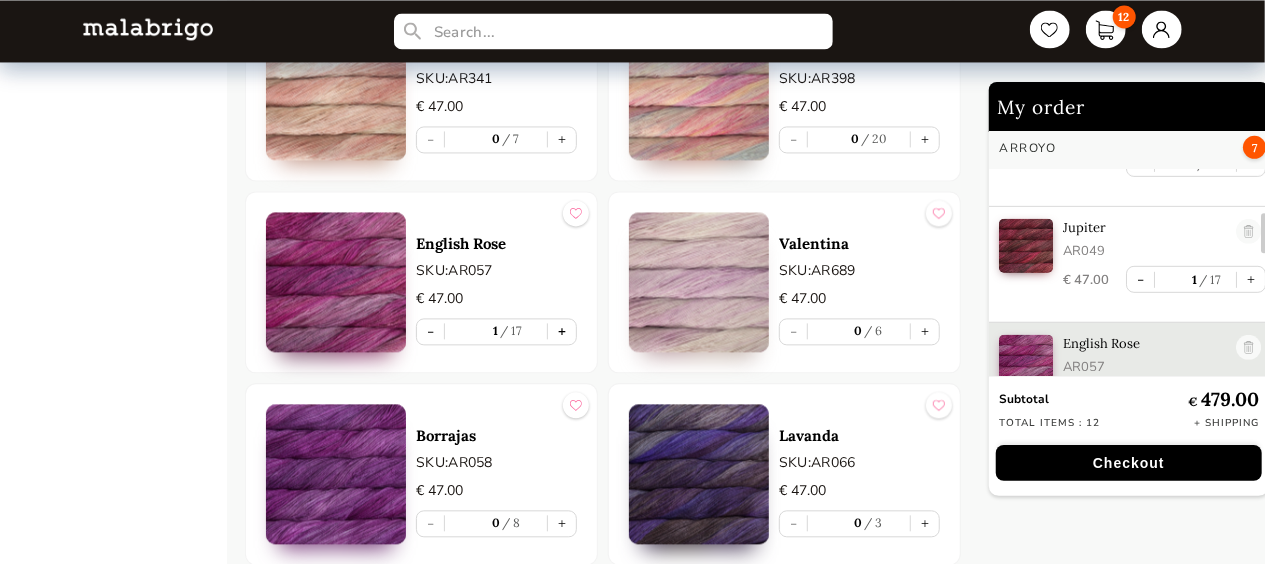 scroll, scrollTop: 586, scrollLeft: 0, axis: vertical 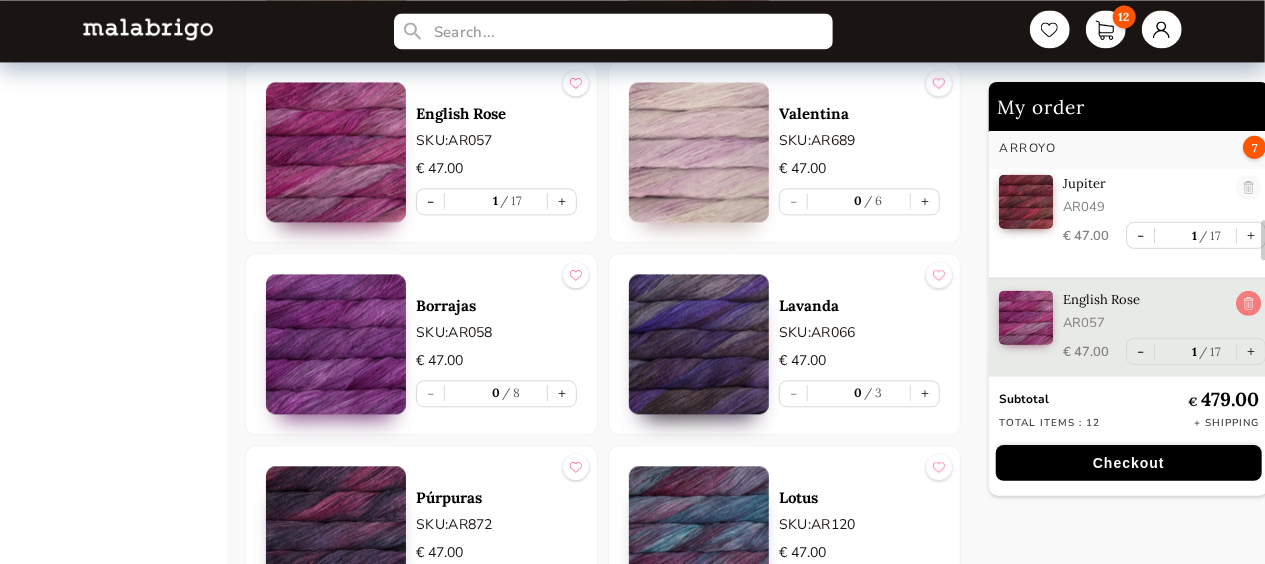 click at bounding box center (1248, 304) 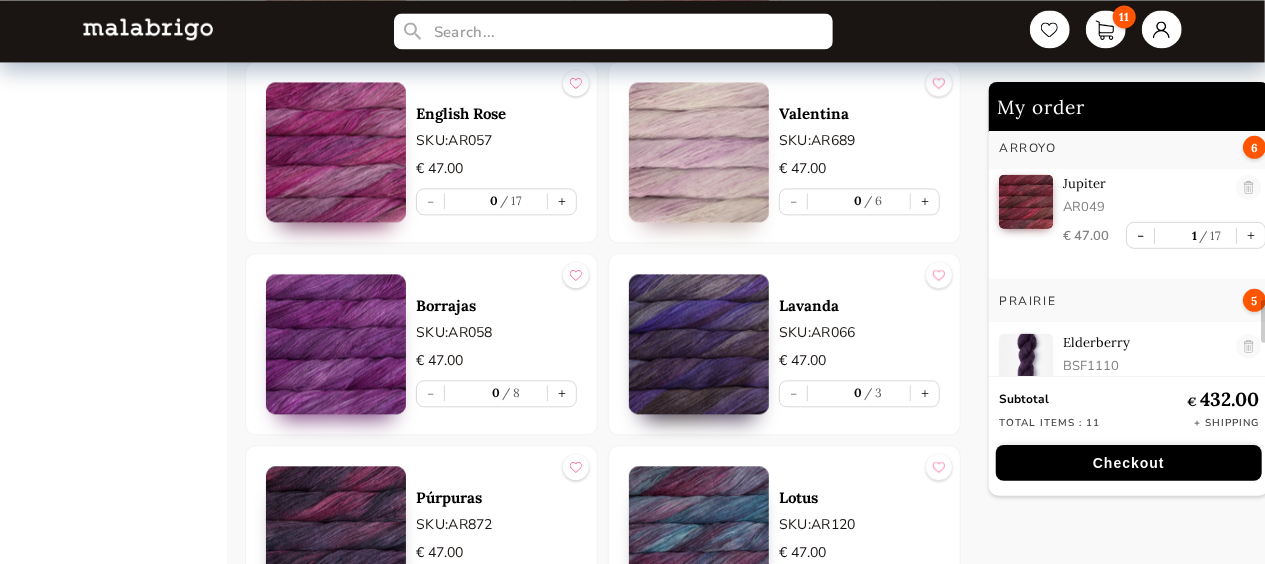 scroll, scrollTop: 1007, scrollLeft: 0, axis: vertical 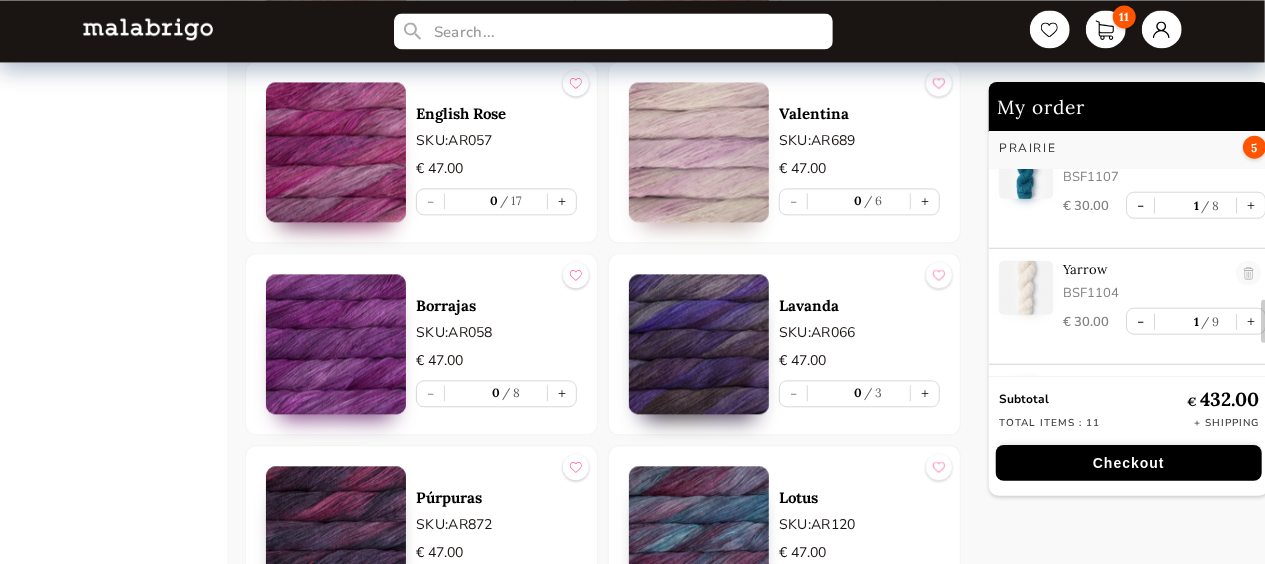 drag, startPoint x: 1264, startPoint y: 320, endPoint x: 1264, endPoint y: 338, distance: 18 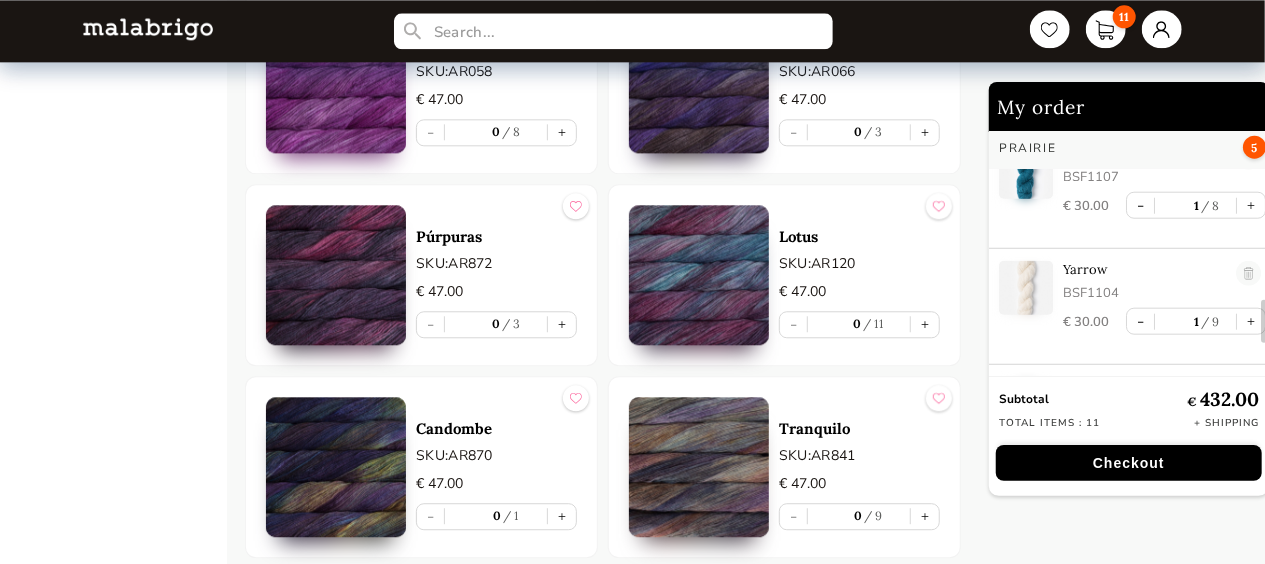 scroll, scrollTop: 6232, scrollLeft: 0, axis: vertical 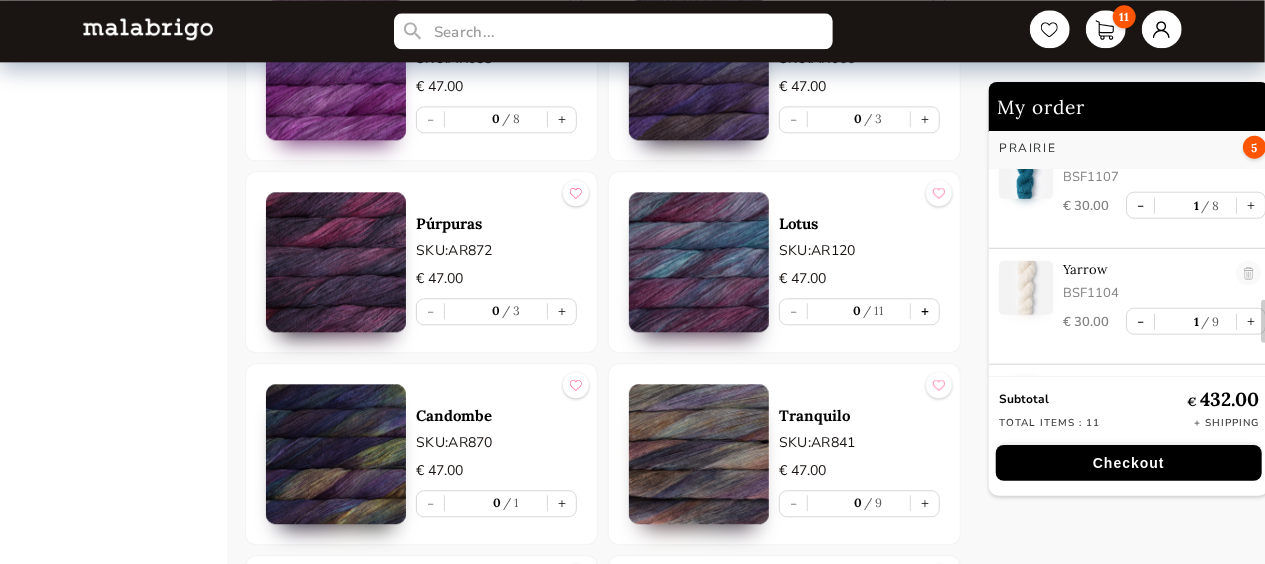 click on "+" at bounding box center [925, 311] 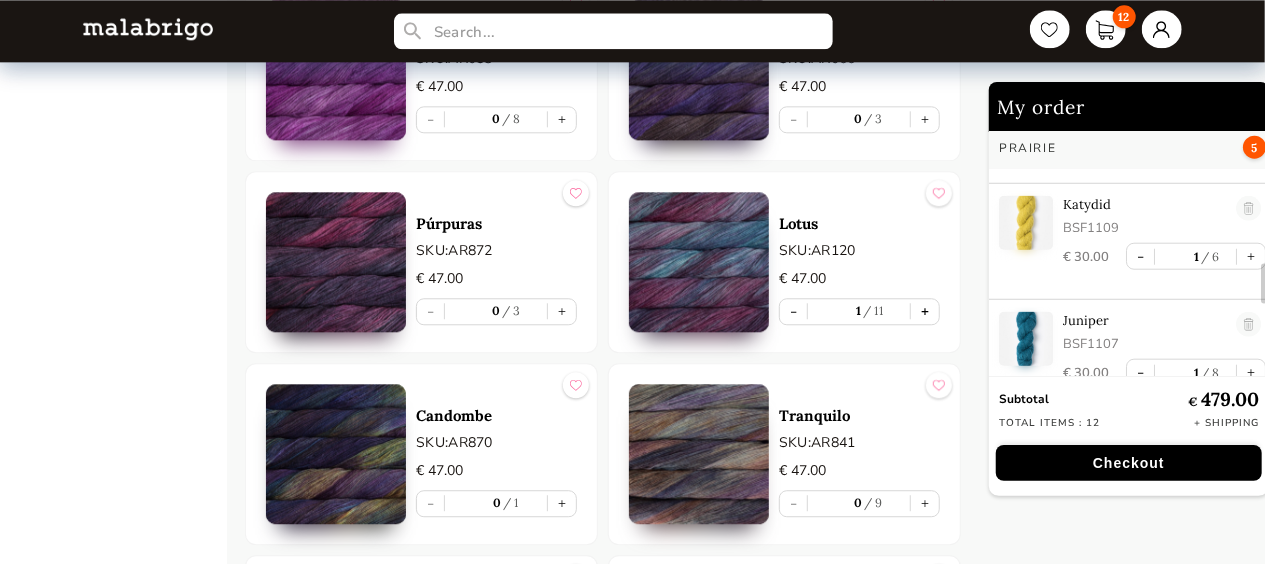 scroll, scrollTop: 586, scrollLeft: 0, axis: vertical 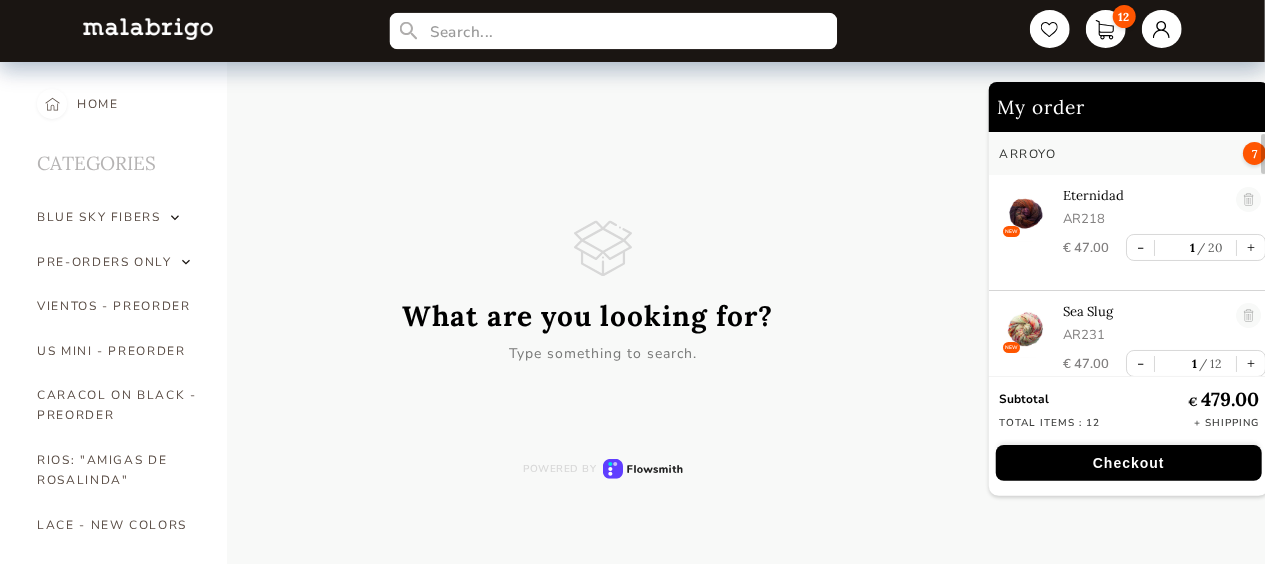 click at bounding box center (613, 31) 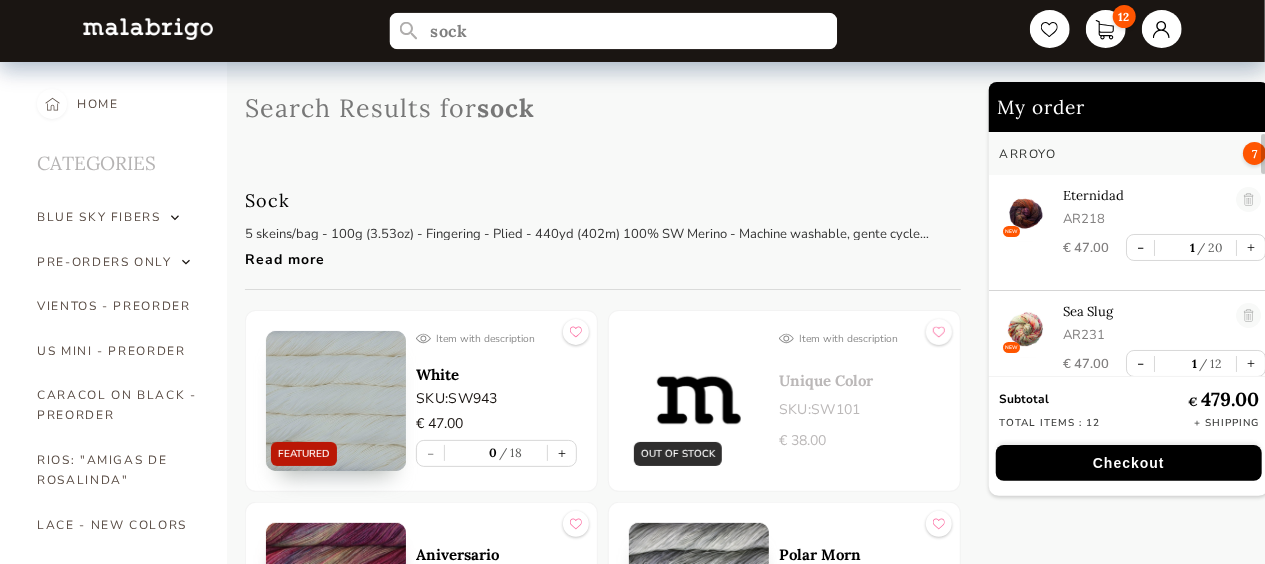 type on "sock" 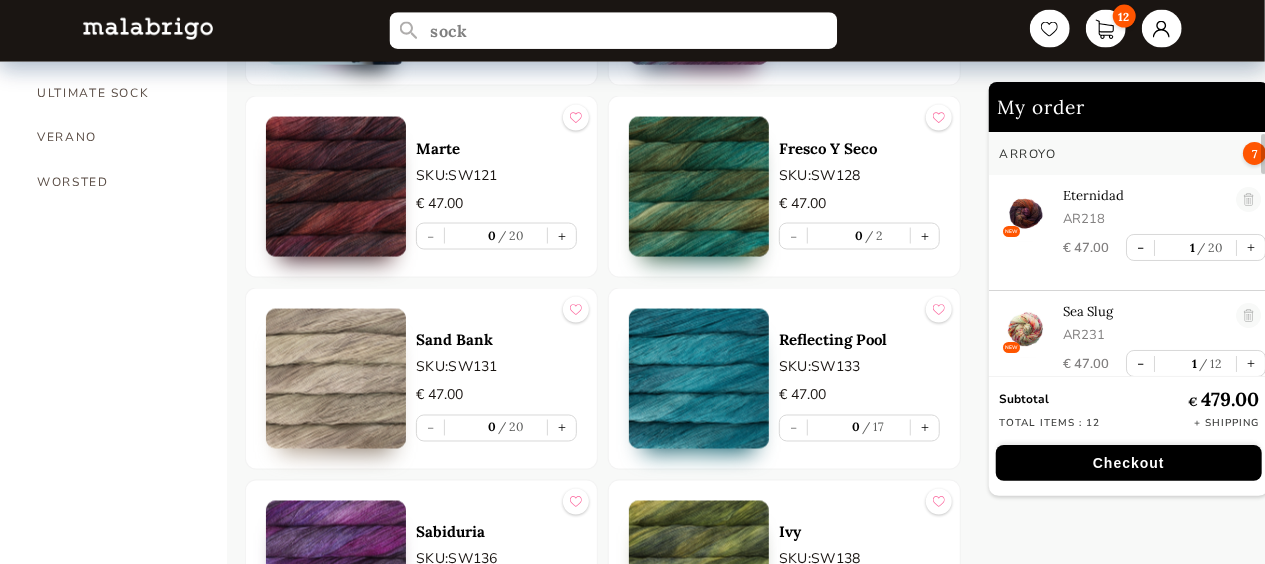 scroll, scrollTop: 1540, scrollLeft: 0, axis: vertical 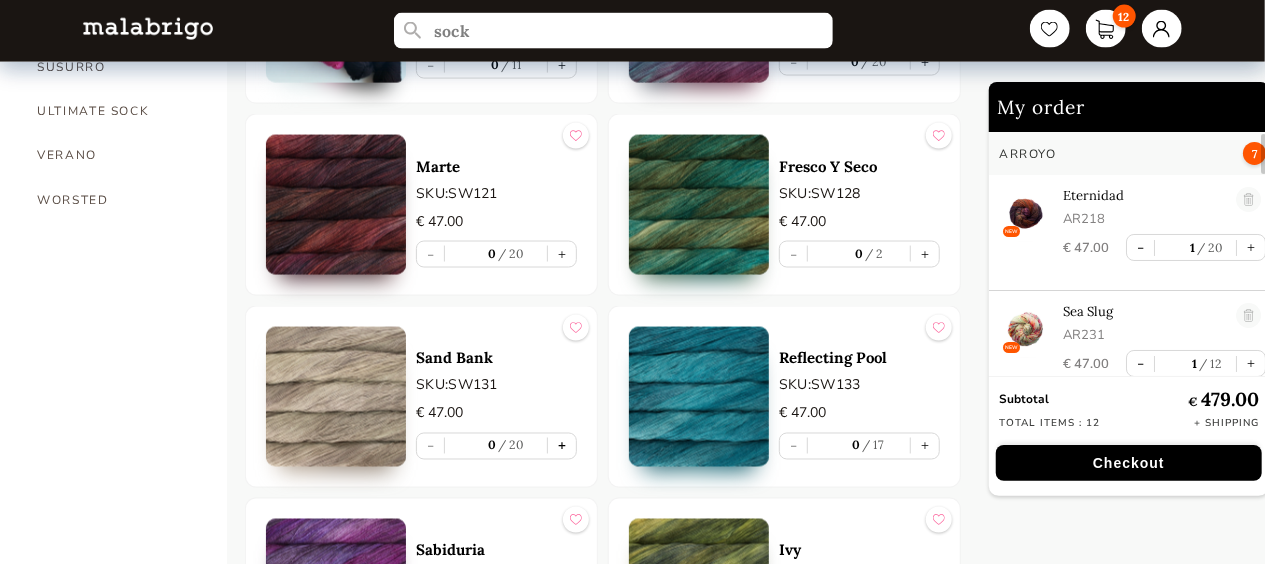 click on "+" at bounding box center (562, 446) 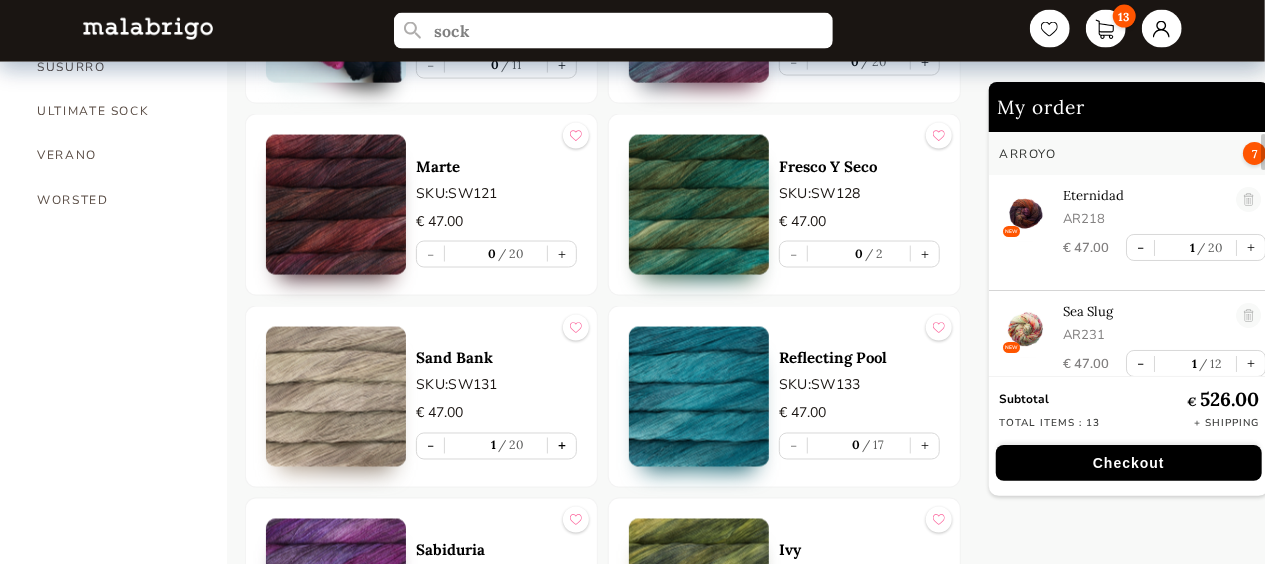 scroll, scrollTop: 316, scrollLeft: 0, axis: vertical 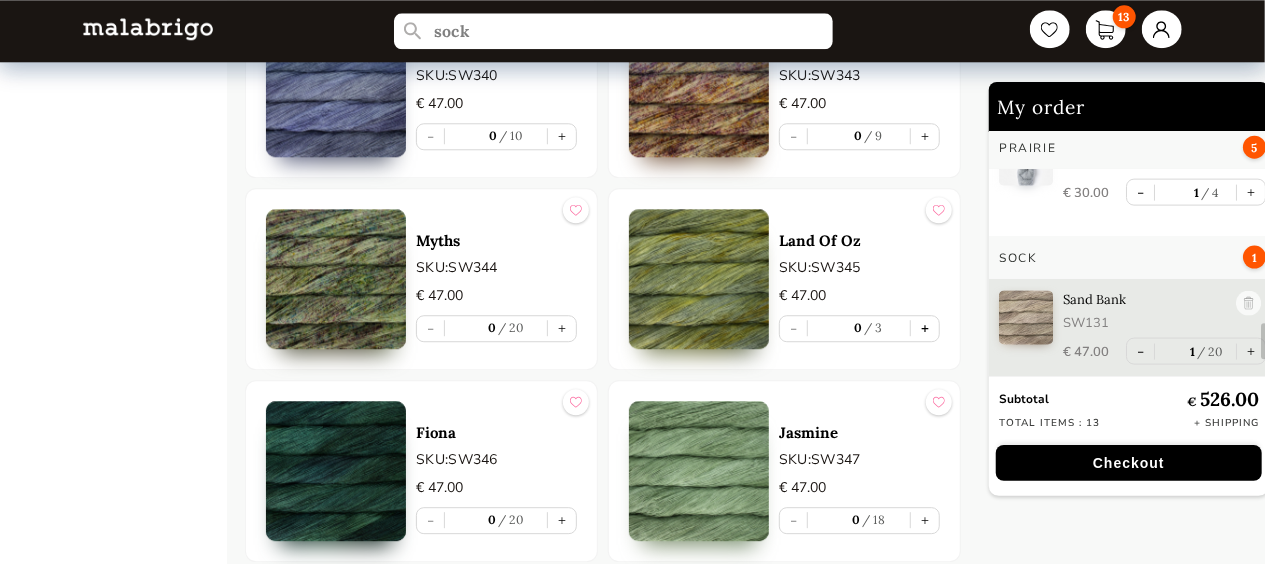 click on "+" at bounding box center [925, 328] 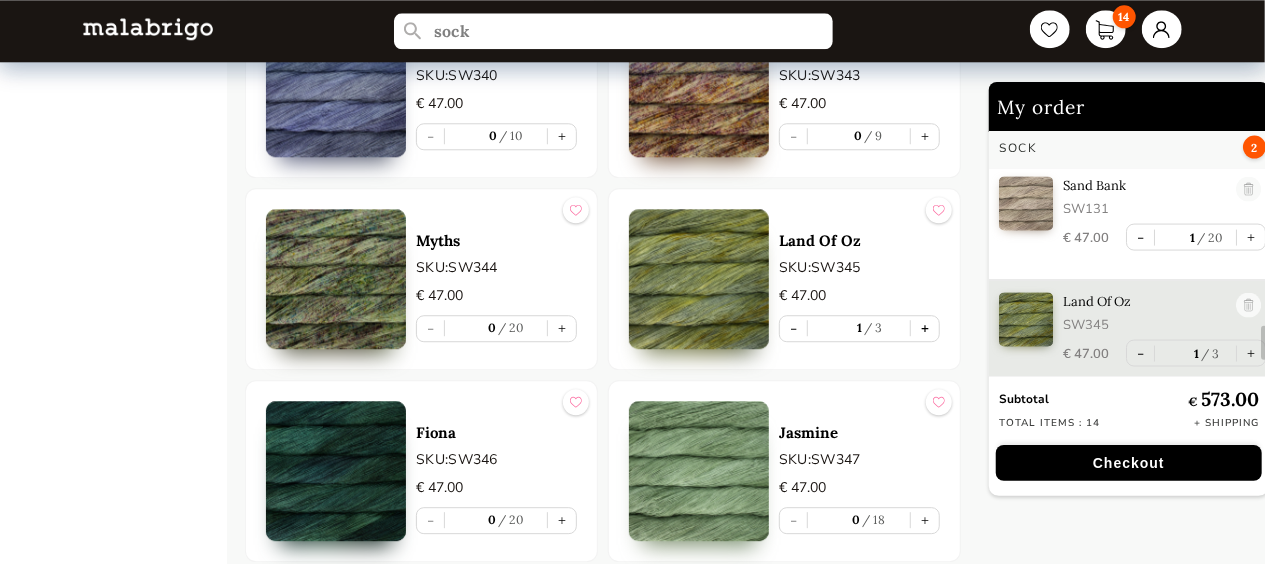 scroll, scrollTop: 1484, scrollLeft: 0, axis: vertical 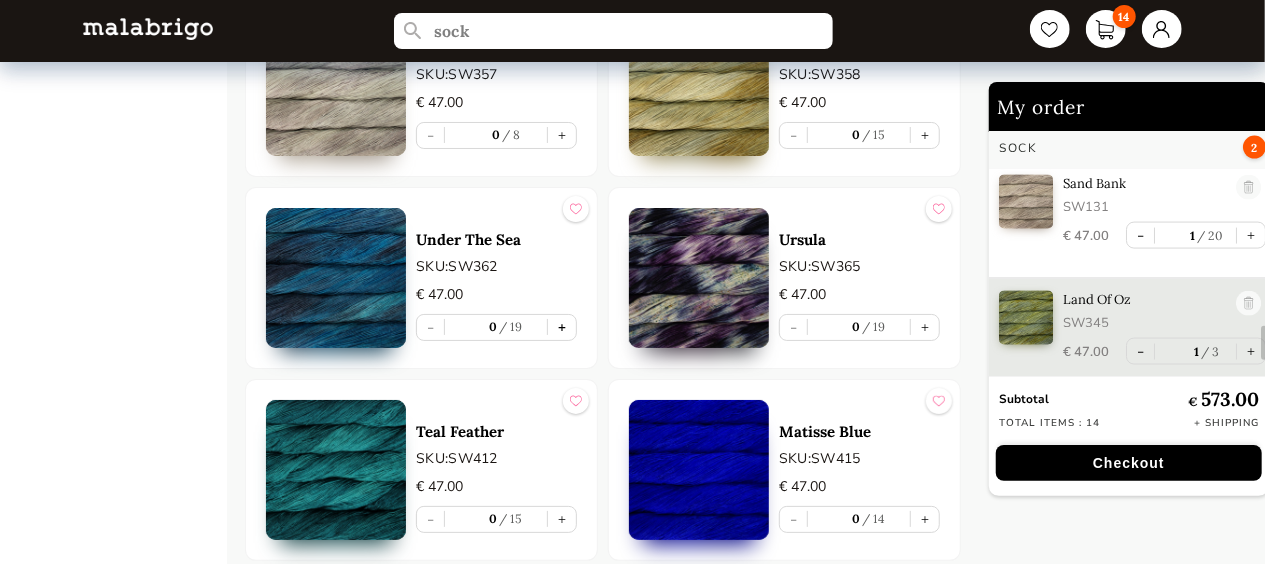 click on "+" at bounding box center (562, 327) 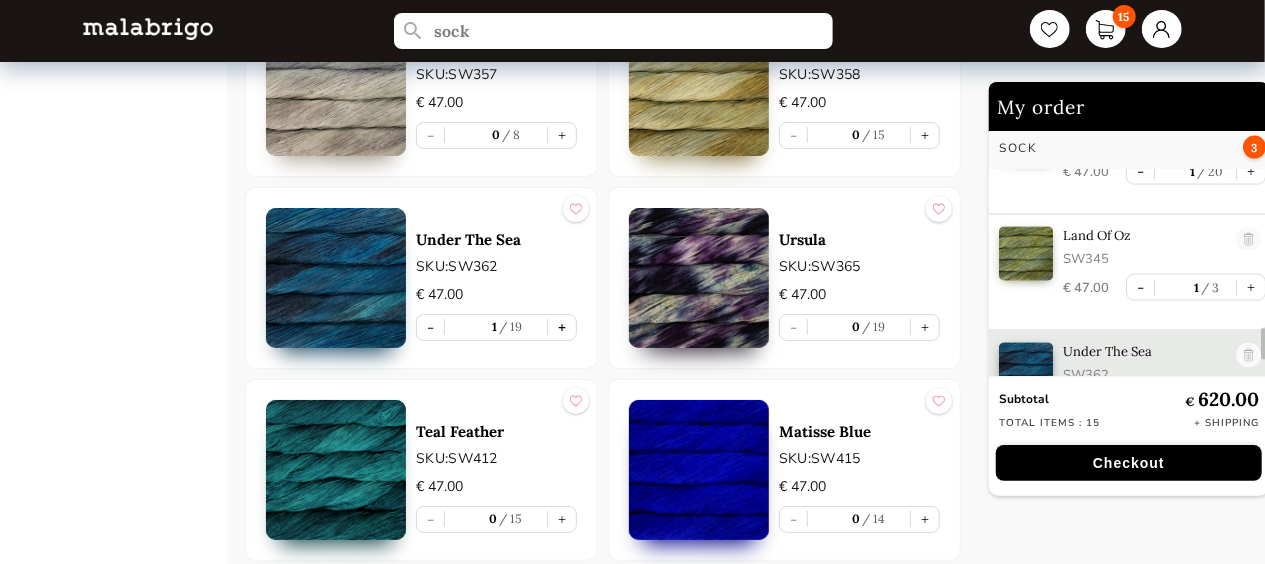 scroll, scrollTop: 1600, scrollLeft: 0, axis: vertical 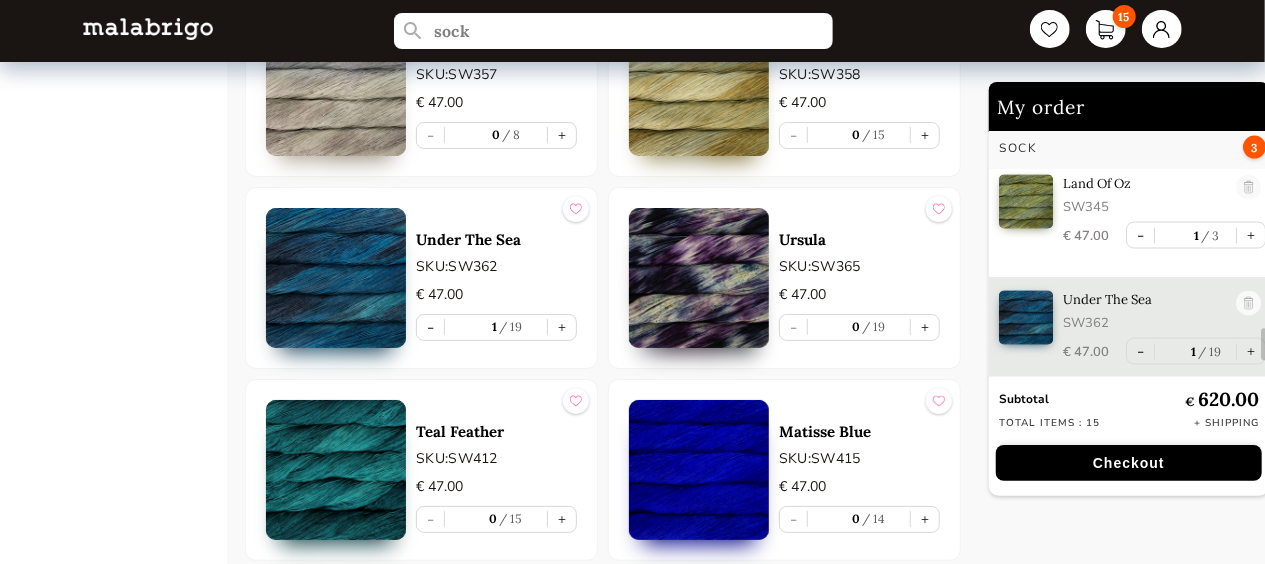click on "Checkout" at bounding box center [1129, 463] 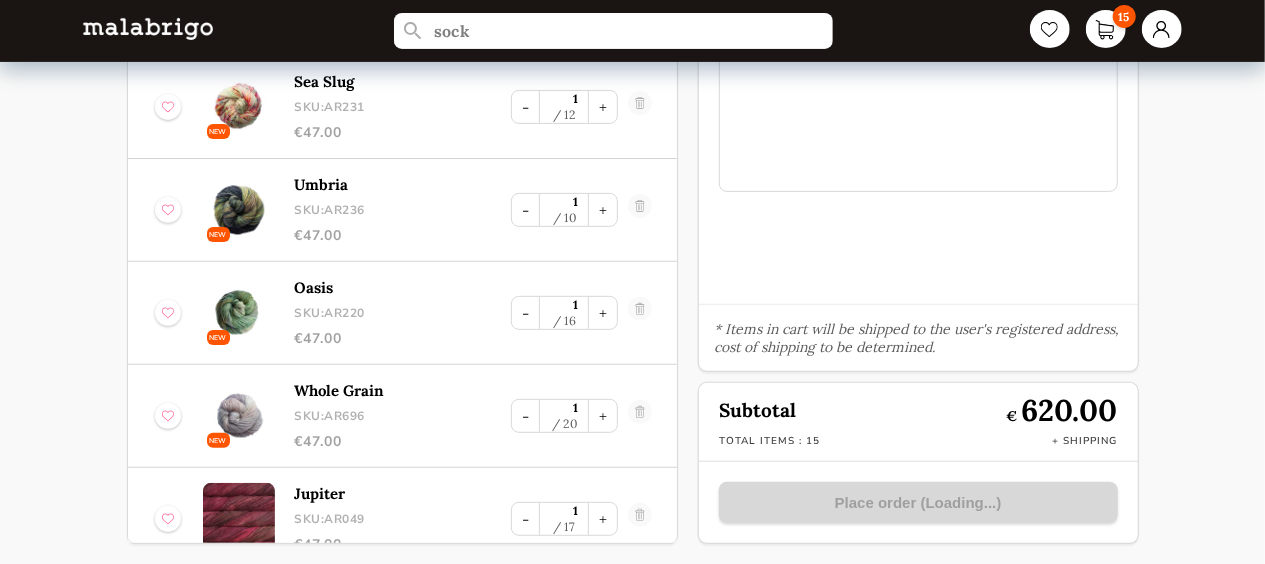 scroll, scrollTop: 255, scrollLeft: 0, axis: vertical 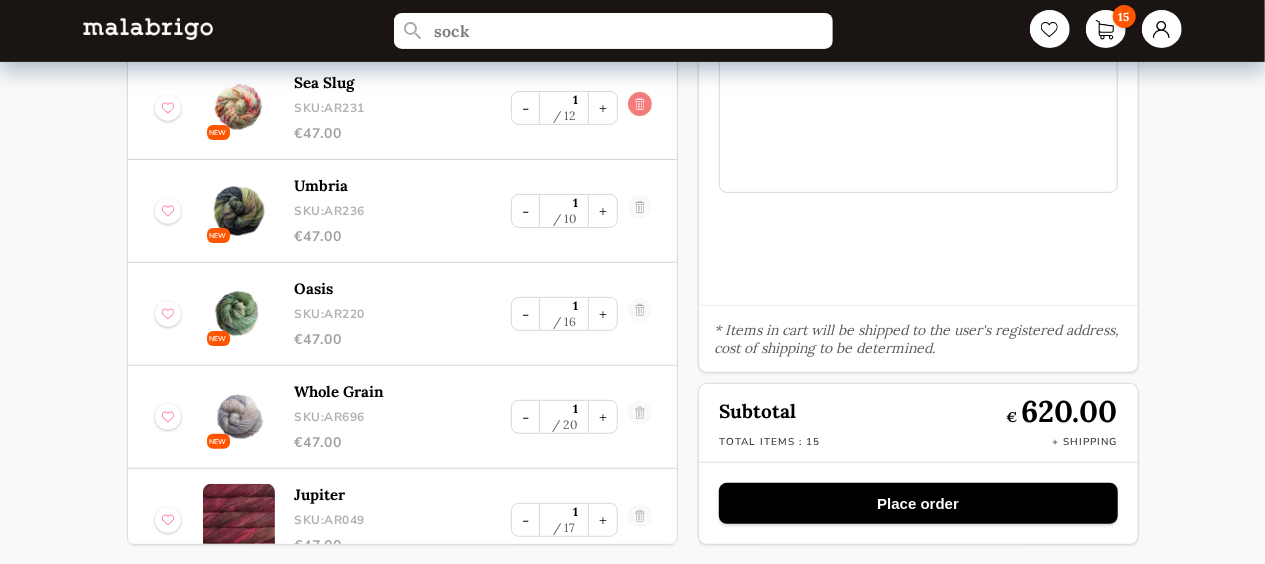 click at bounding box center [640, 108] 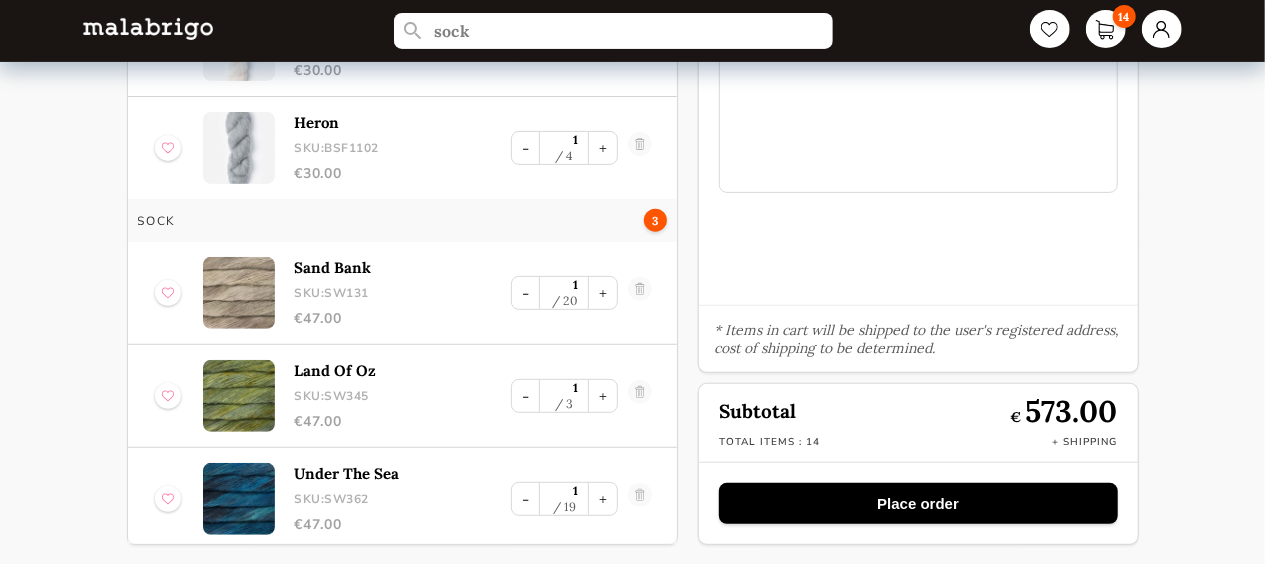 scroll, scrollTop: 930, scrollLeft: 0, axis: vertical 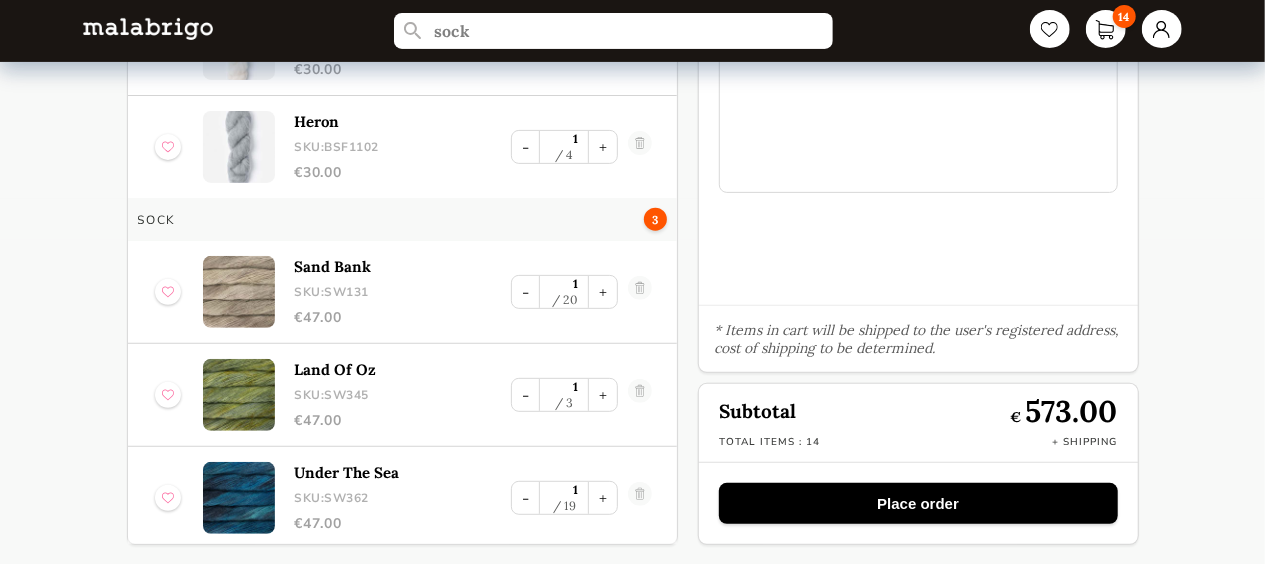 click on "Place order" at bounding box center [918, 503] 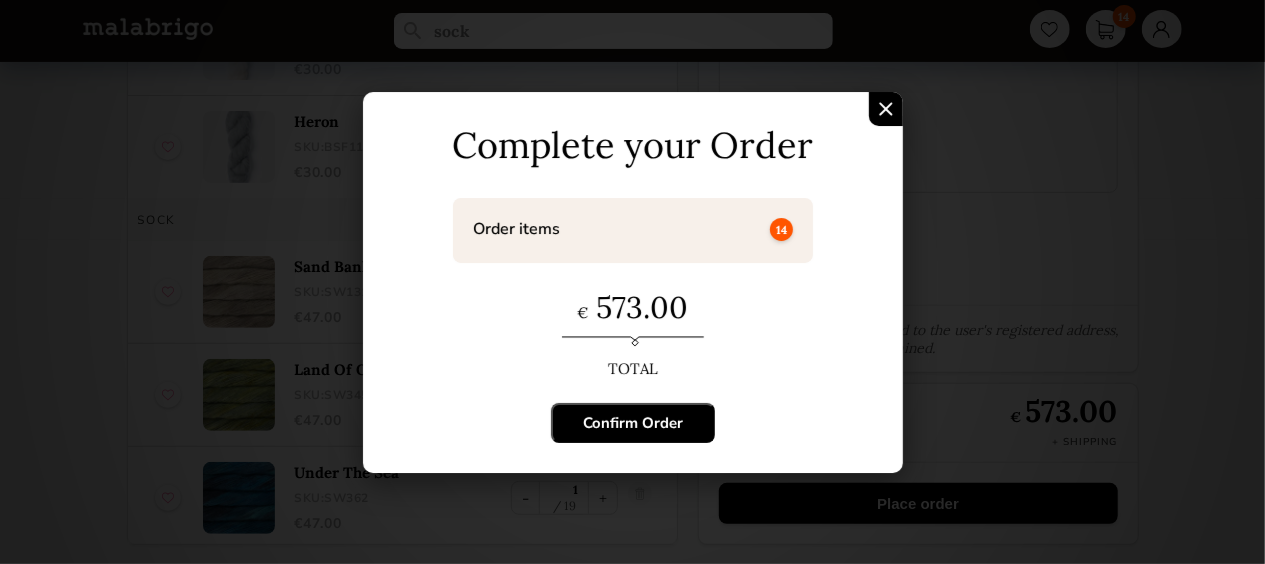 click on "Confirm Order" at bounding box center (633, 423) 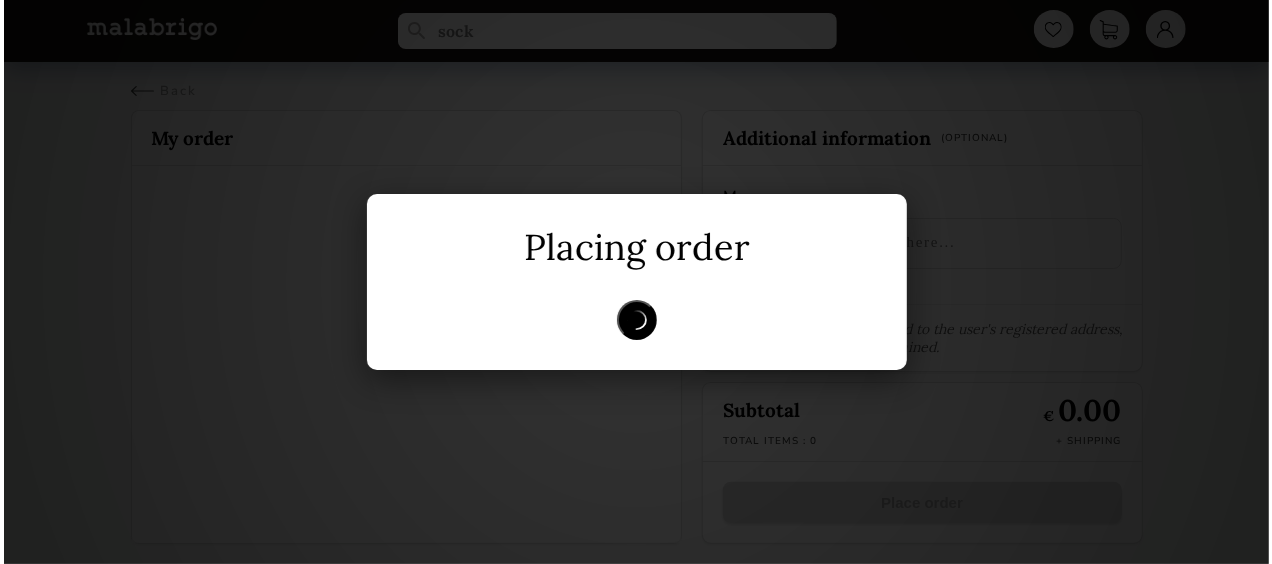 scroll, scrollTop: 0, scrollLeft: 0, axis: both 